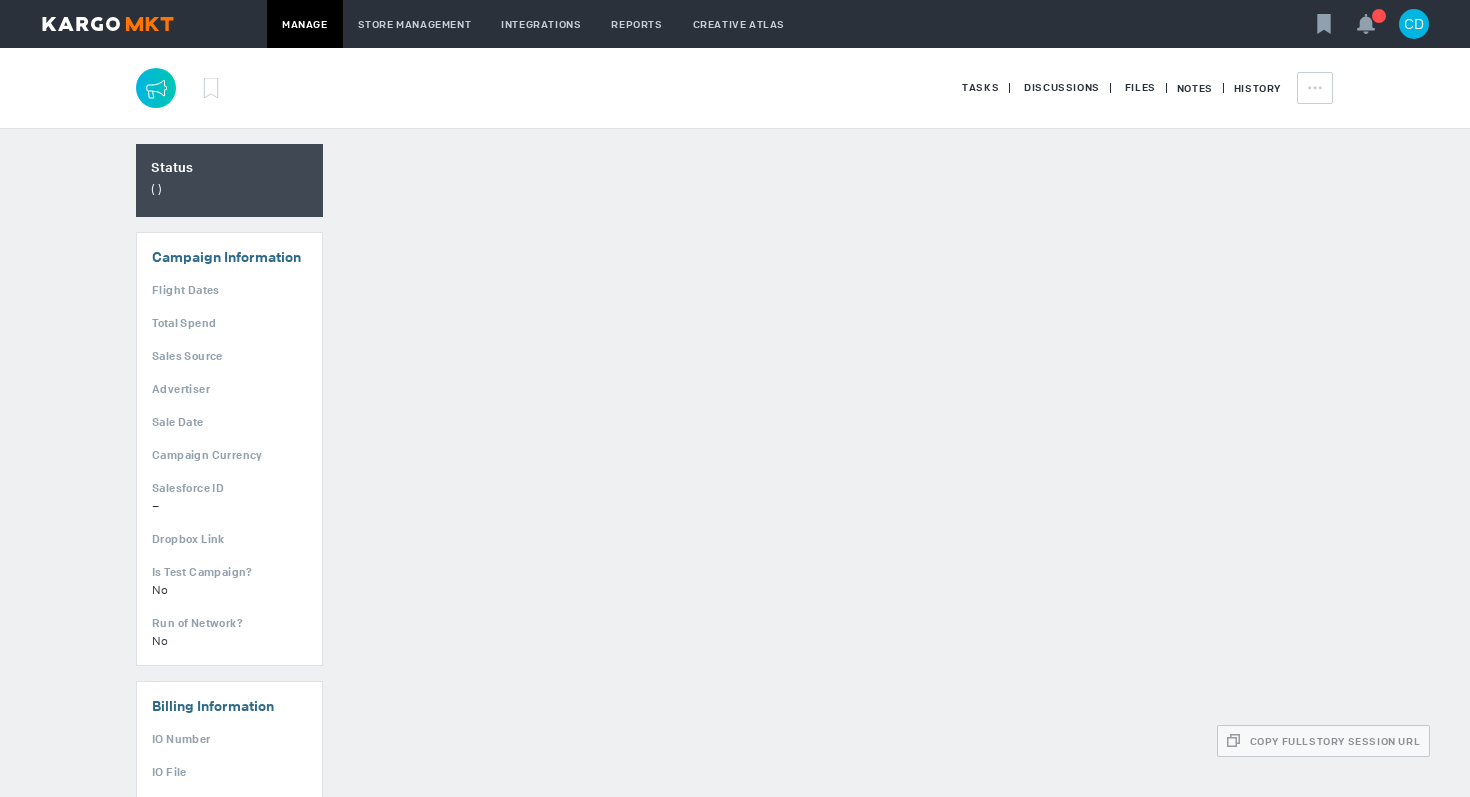 scroll, scrollTop: 0, scrollLeft: 0, axis: both 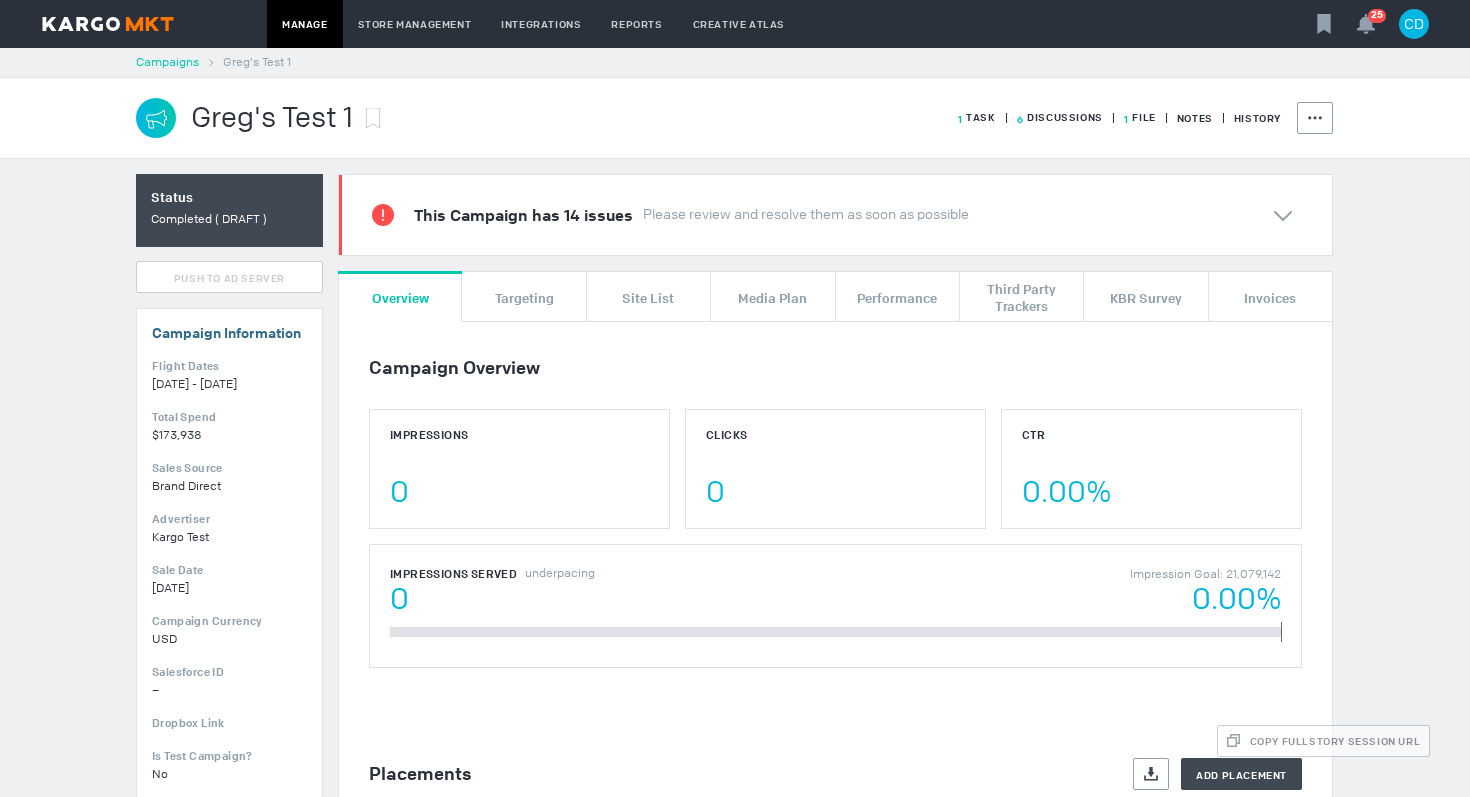 click on "Campaigns" at bounding box center (167, 62) 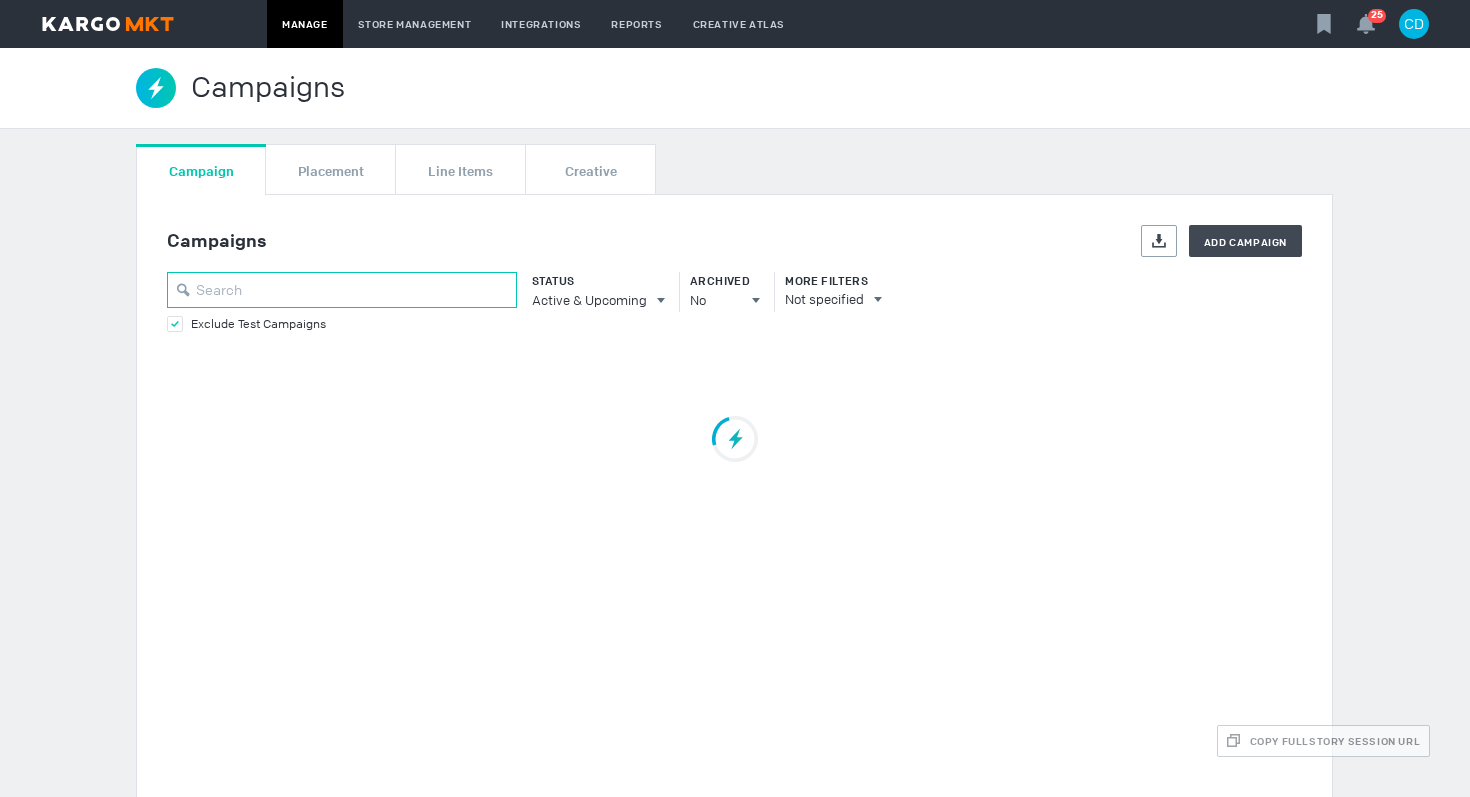 click at bounding box center [342, 290] 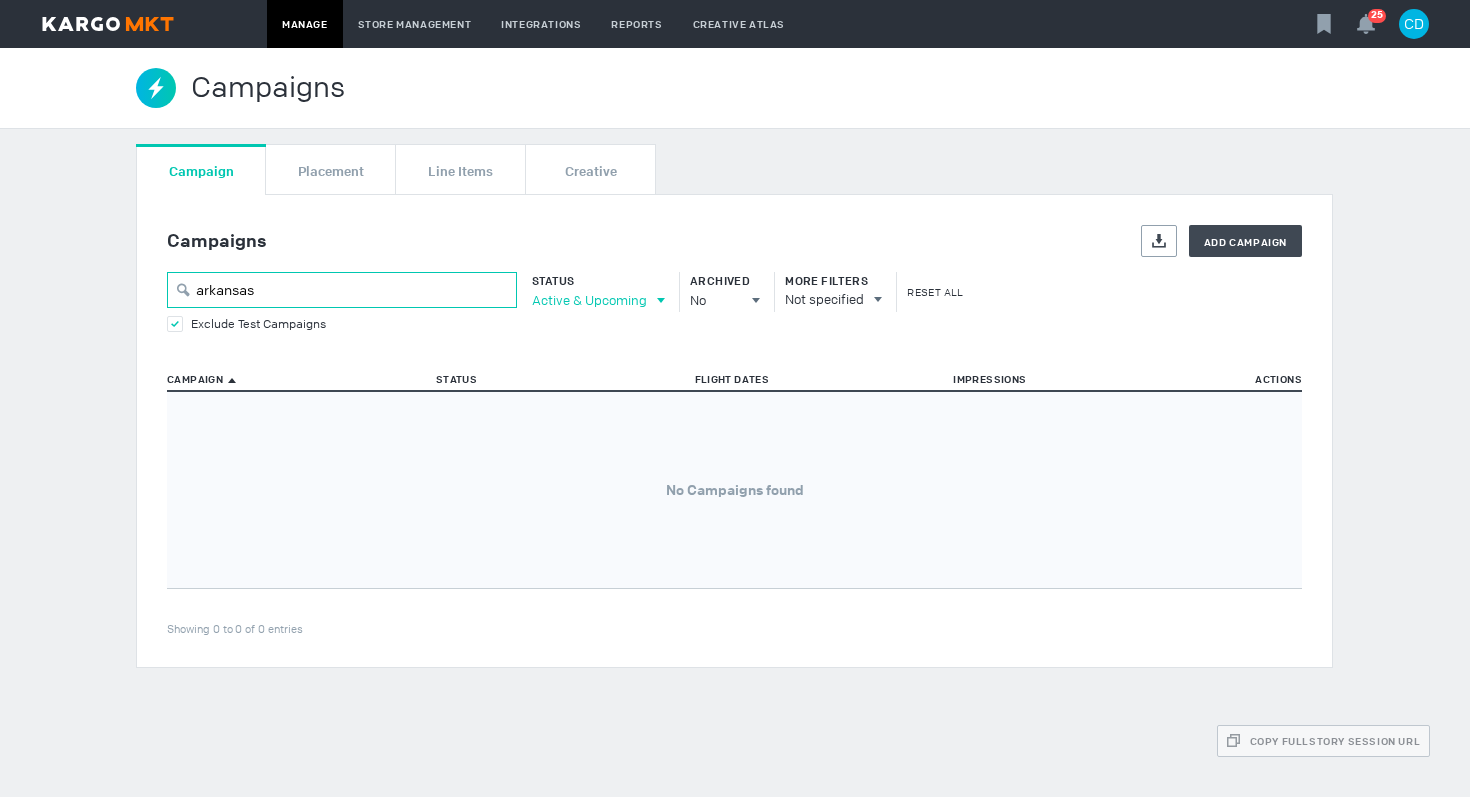 type on "arkansas" 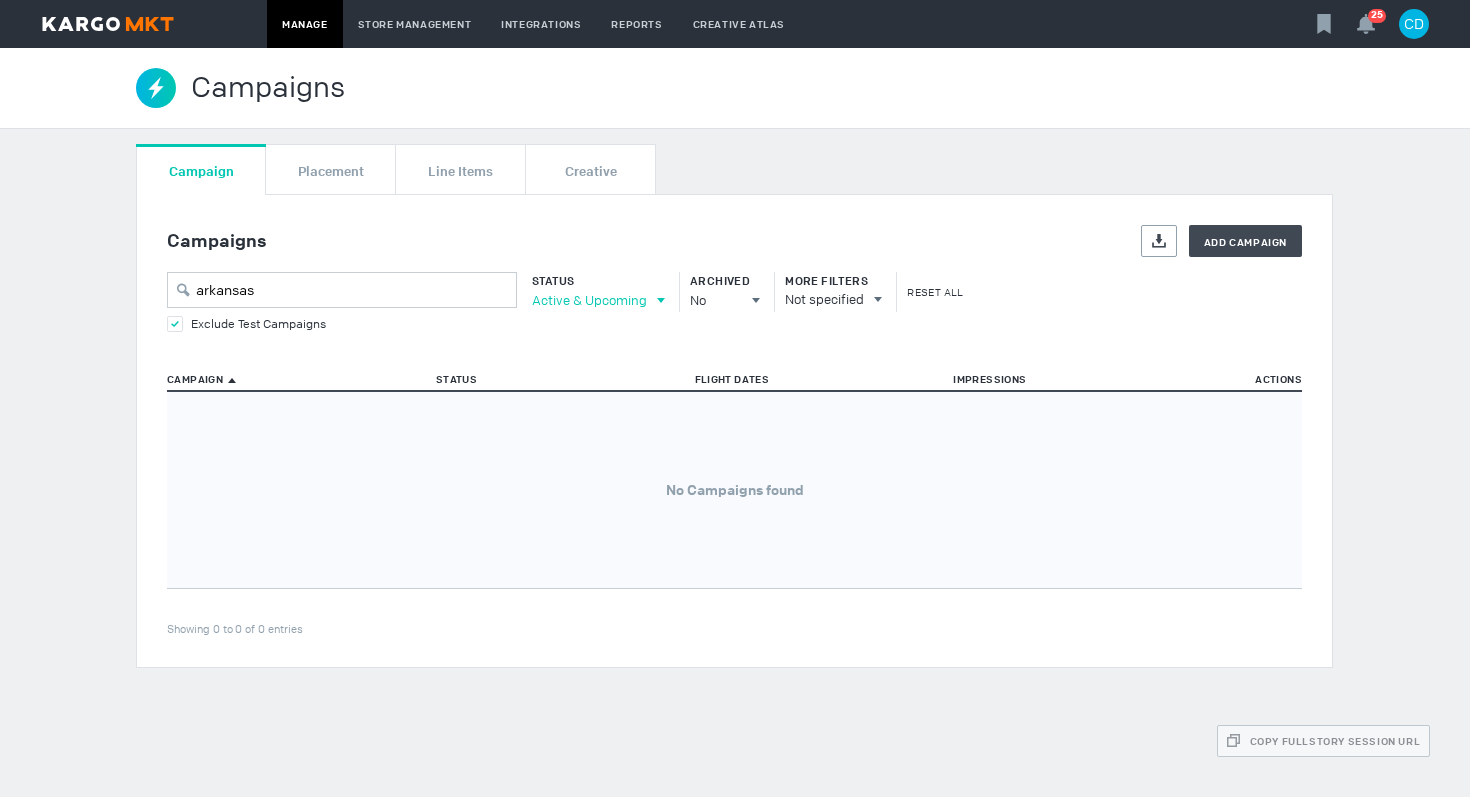 click on "Active & Upcoming" at bounding box center (589, 300) 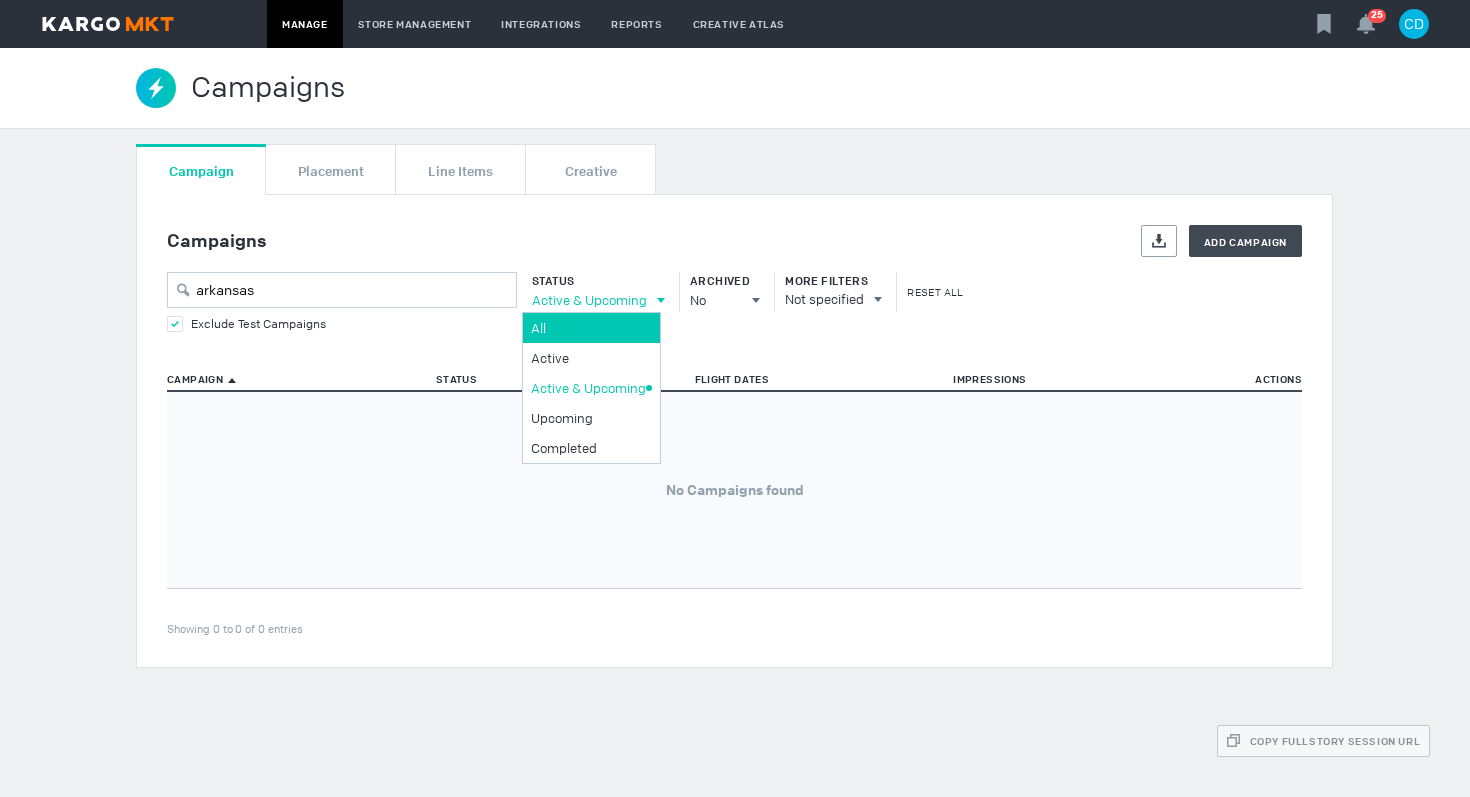 click on "All" at bounding box center [588, 328] 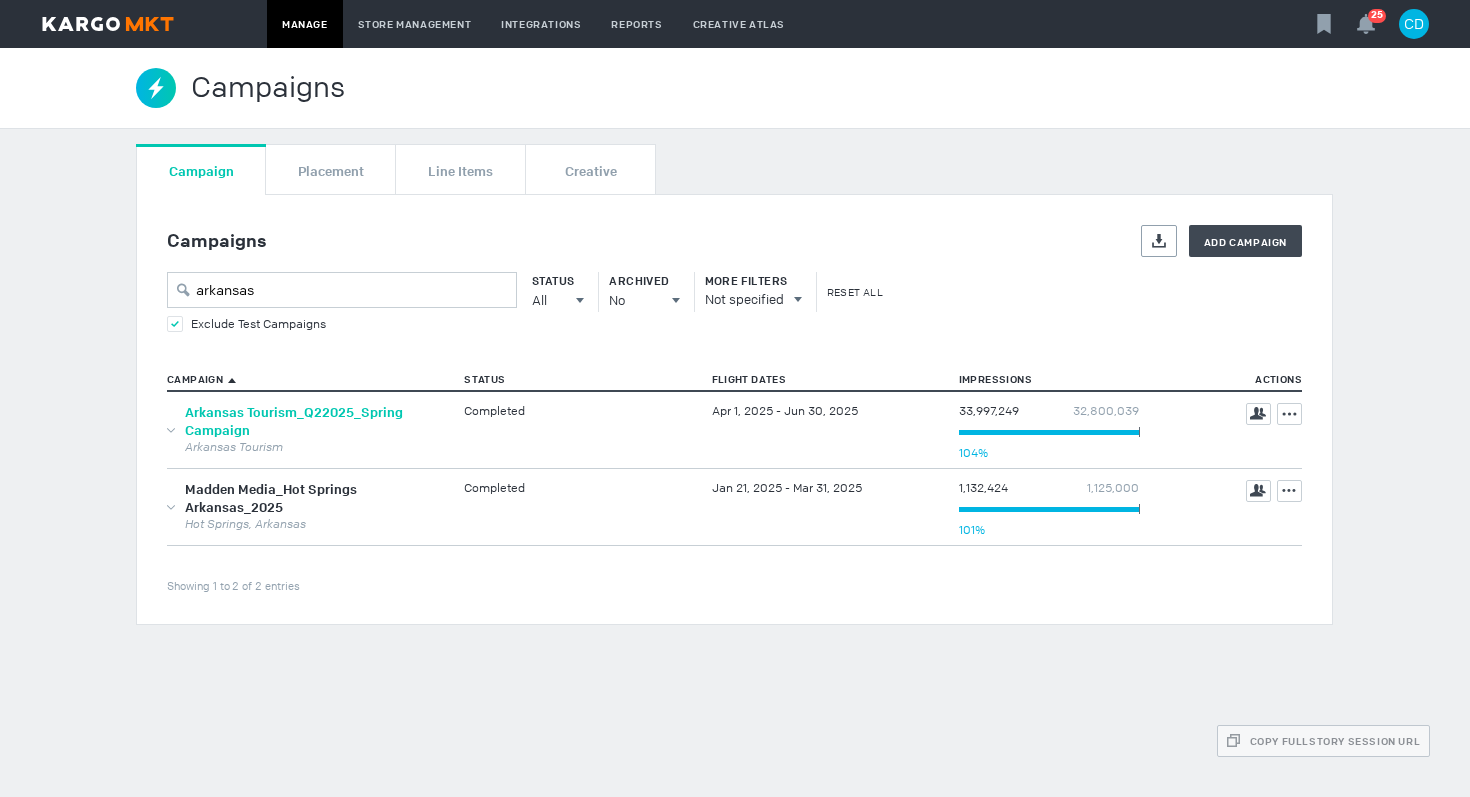click on "Arkansas Tourism_Q22025_Spring Campaign" at bounding box center [294, 421] 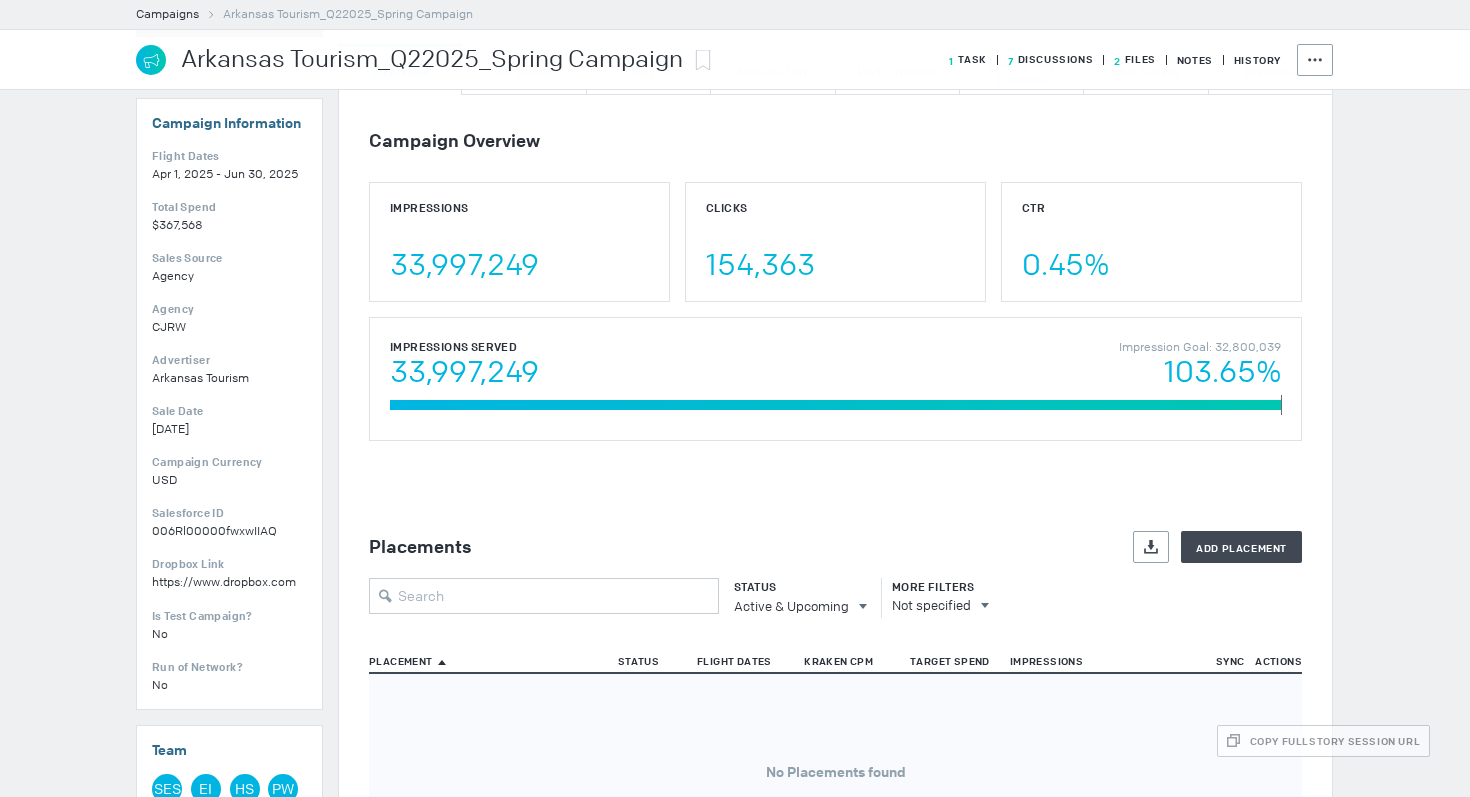 scroll, scrollTop: 287, scrollLeft: 0, axis: vertical 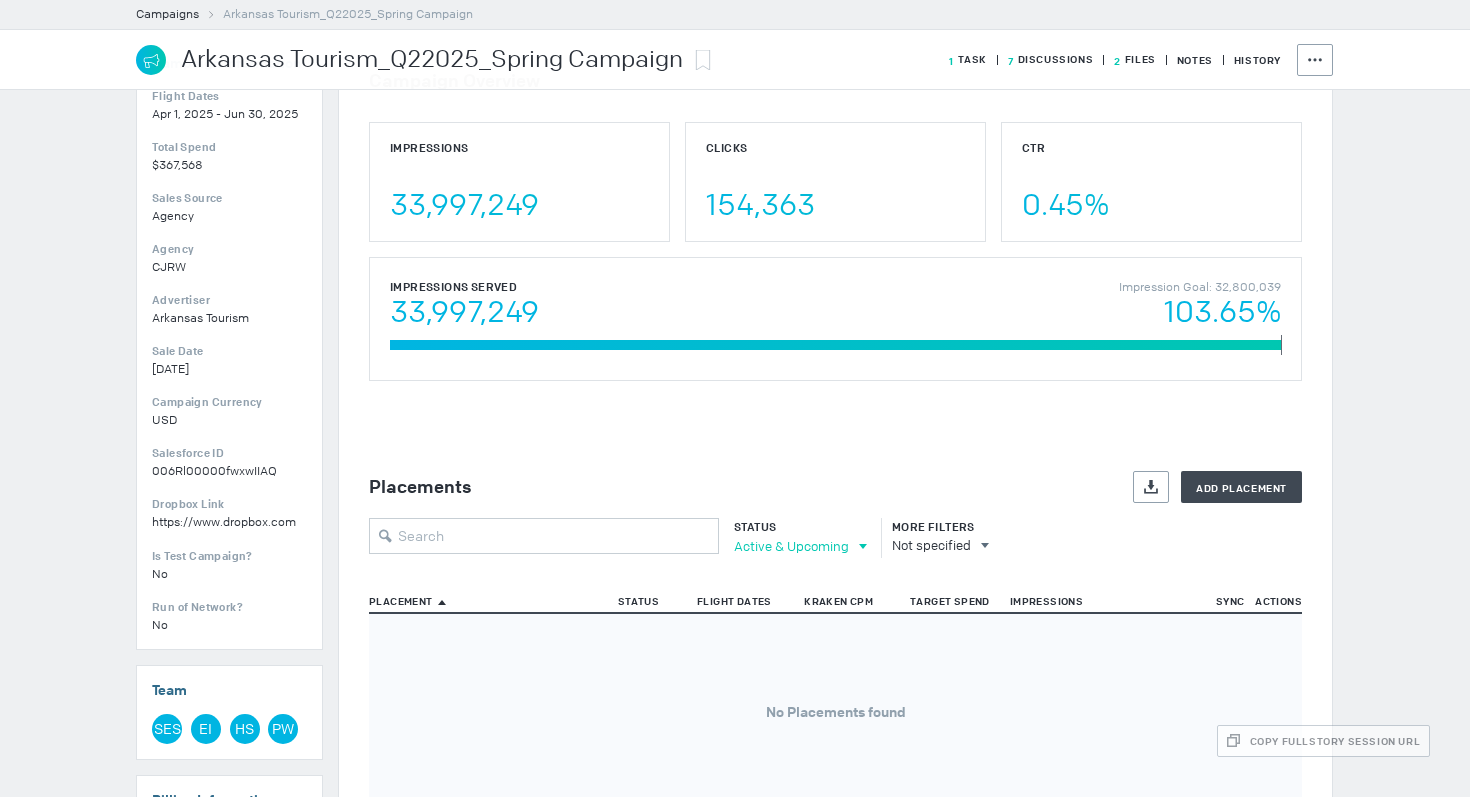 click on "Active & Upcoming" at bounding box center (791, 546) 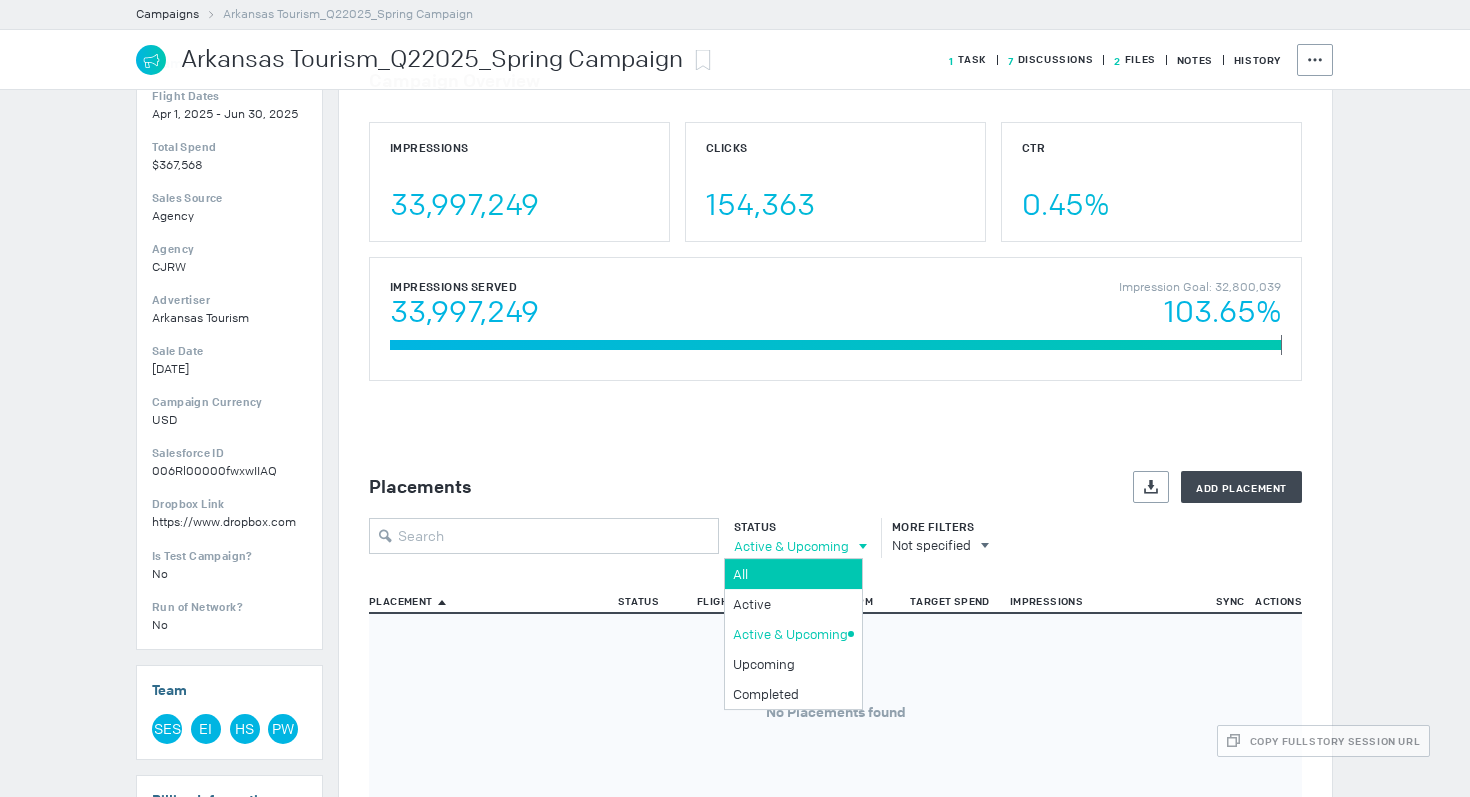 click on "All" at bounding box center [790, 574] 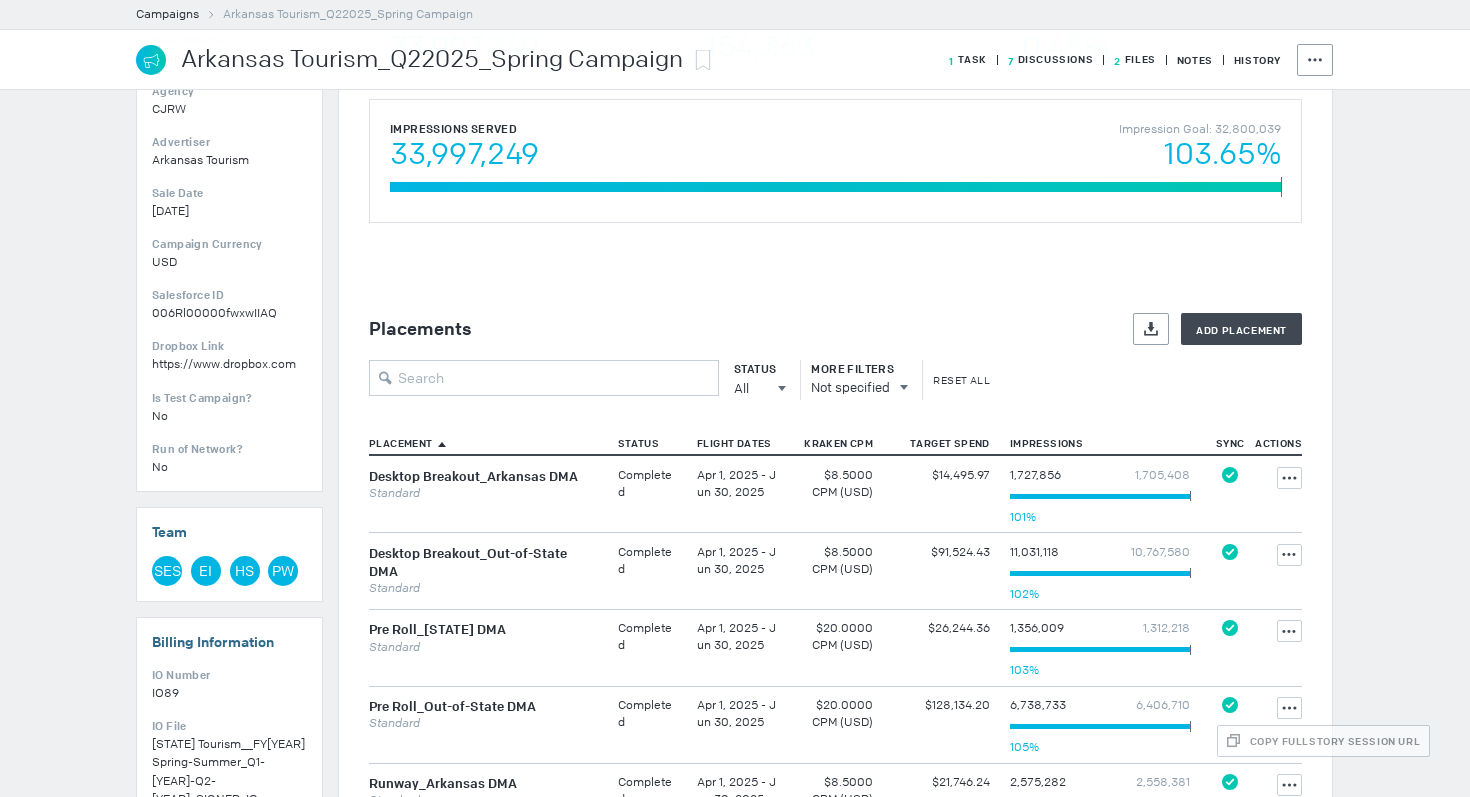 scroll, scrollTop: 452, scrollLeft: 0, axis: vertical 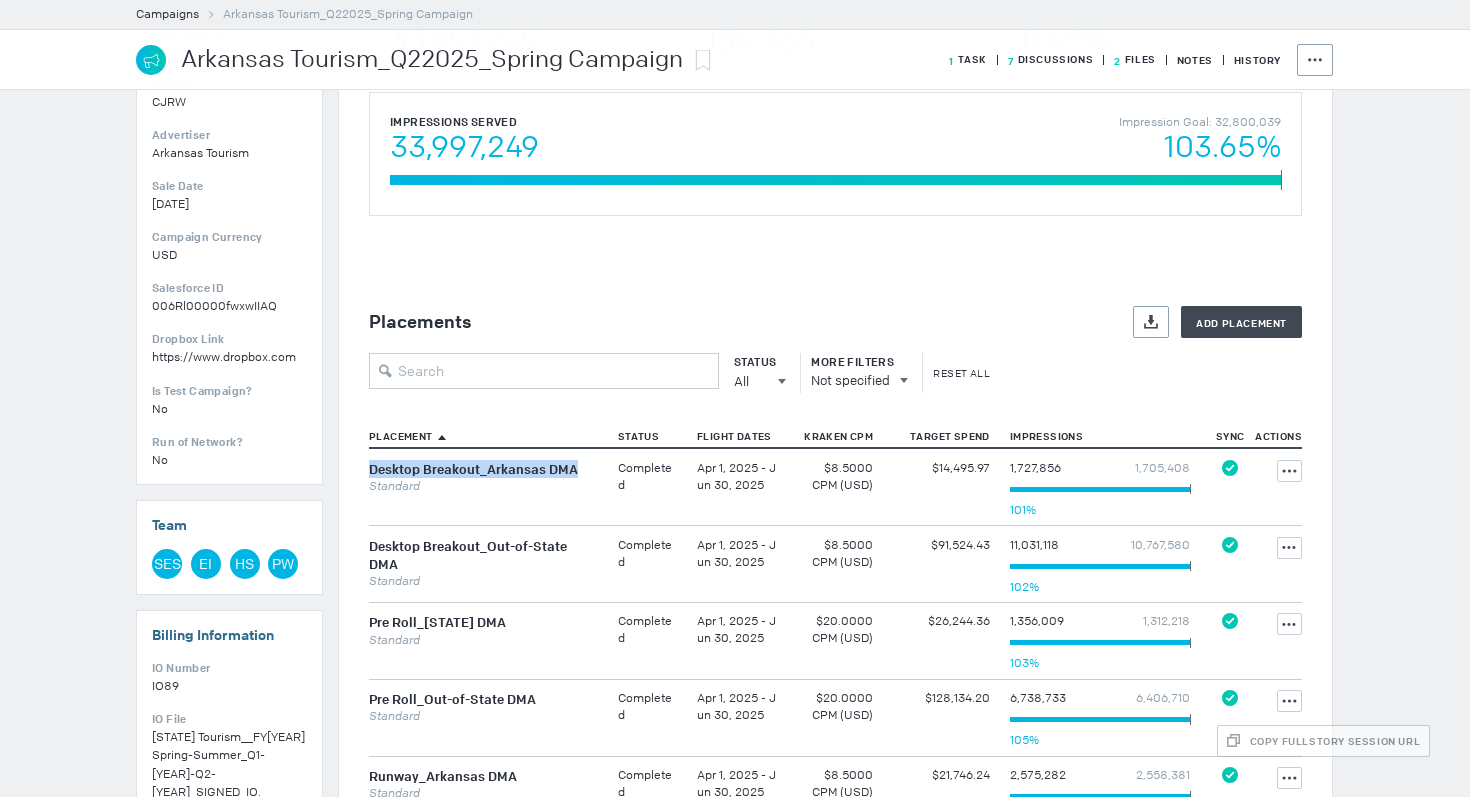 drag, startPoint x: 575, startPoint y: 475, endPoint x: 364, endPoint y: 472, distance: 211.02133 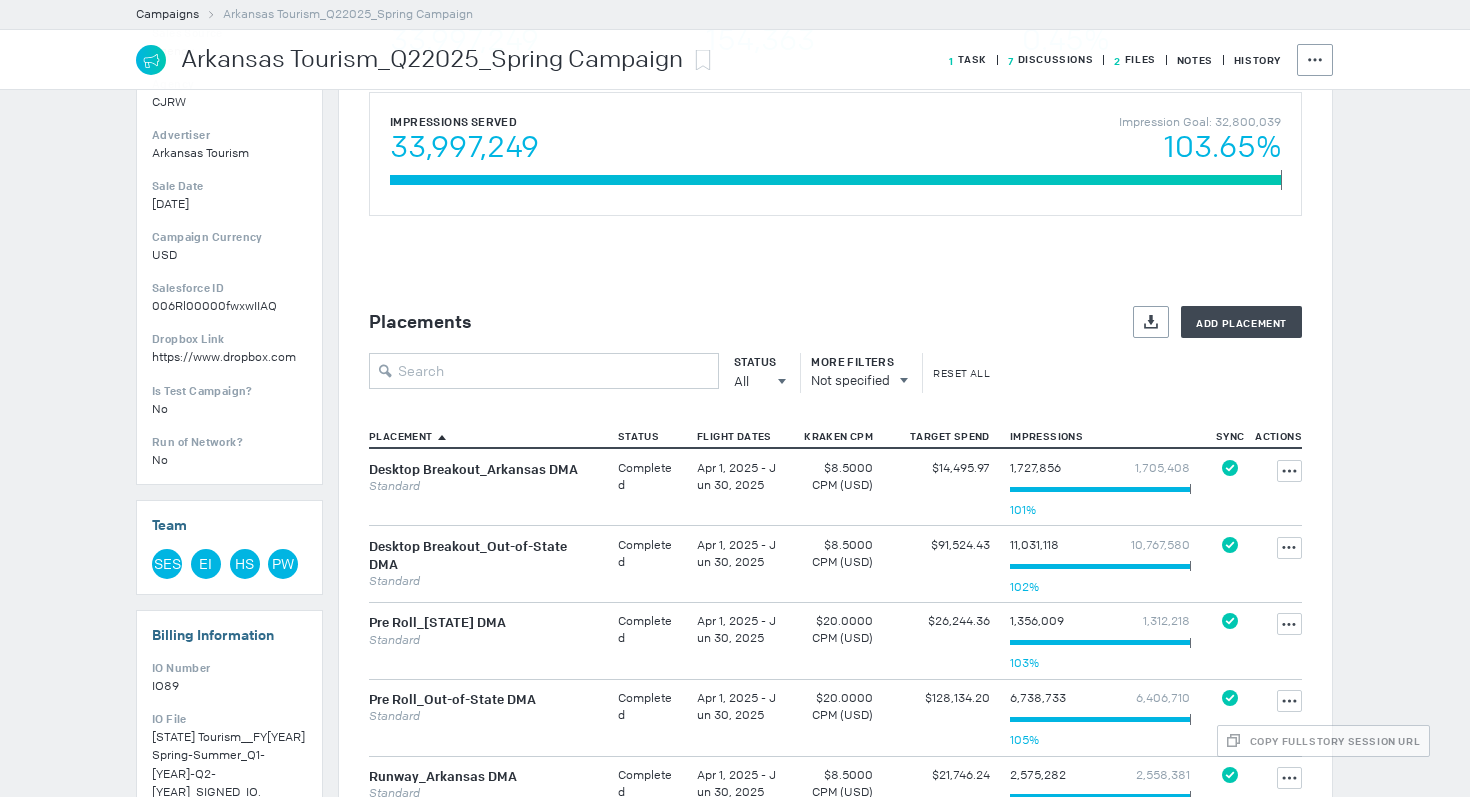 click on "Standard" at bounding box center [483, 486] 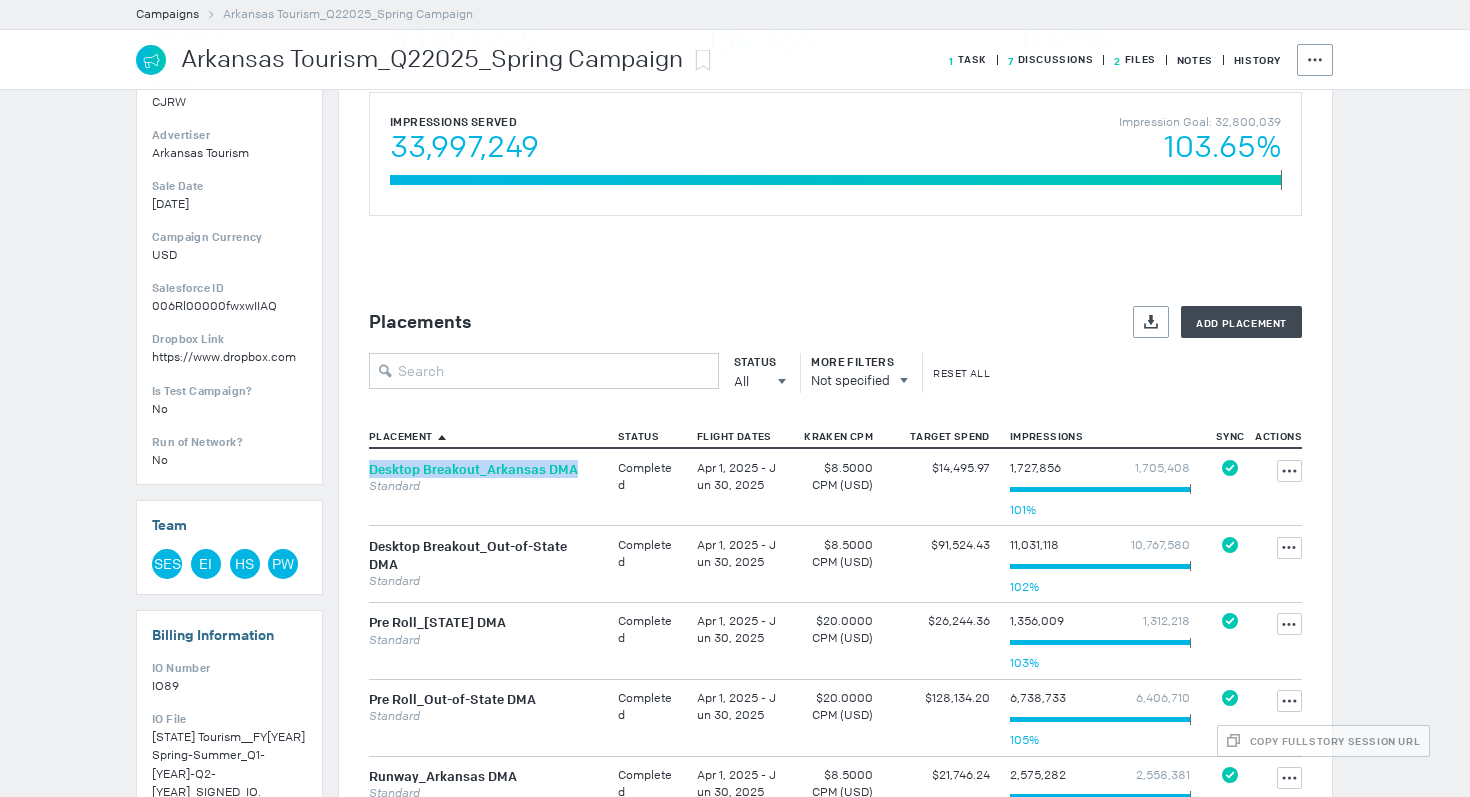 drag, startPoint x: 580, startPoint y: 466, endPoint x: 369, endPoint y: 467, distance: 211.00237 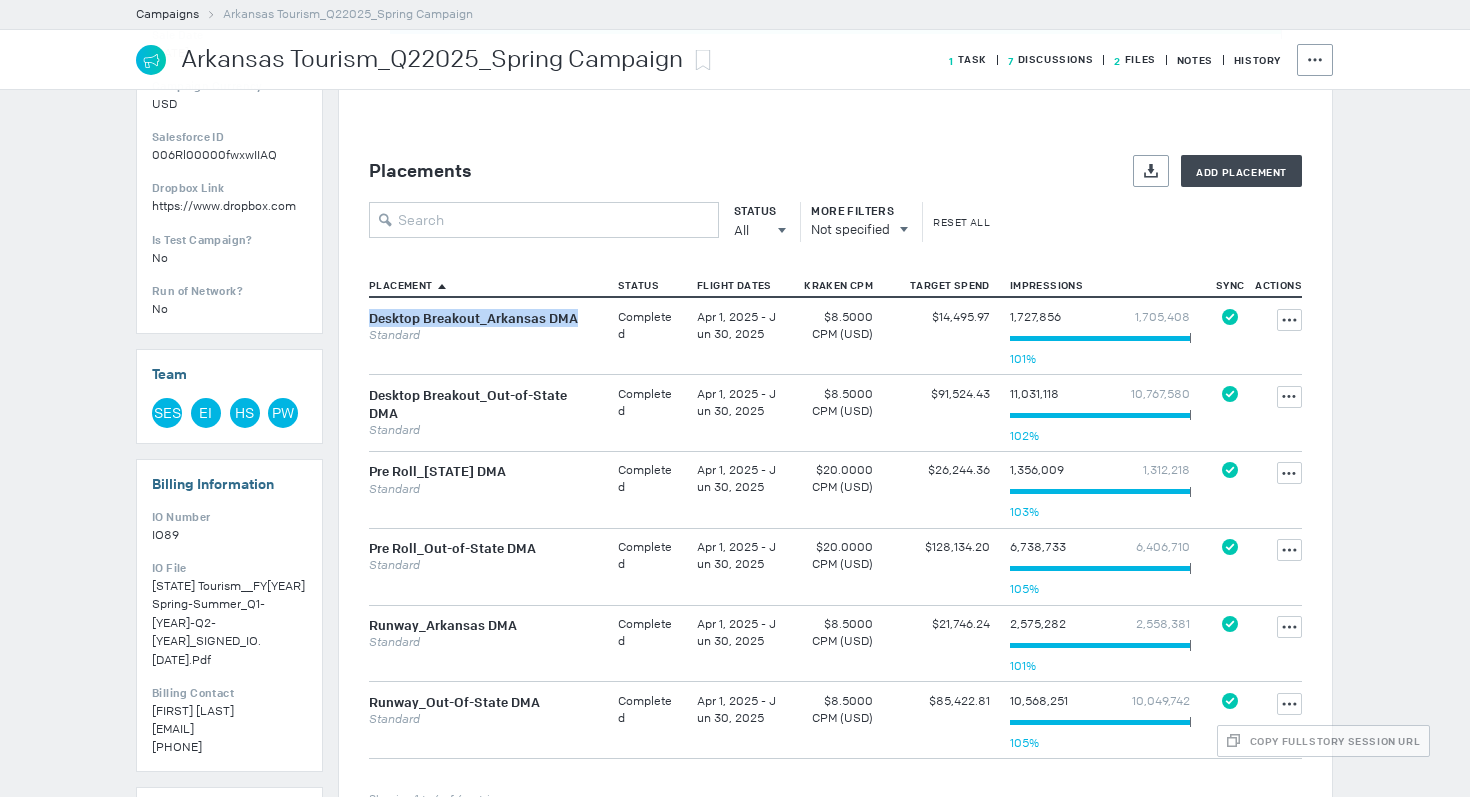 scroll, scrollTop: 606, scrollLeft: 0, axis: vertical 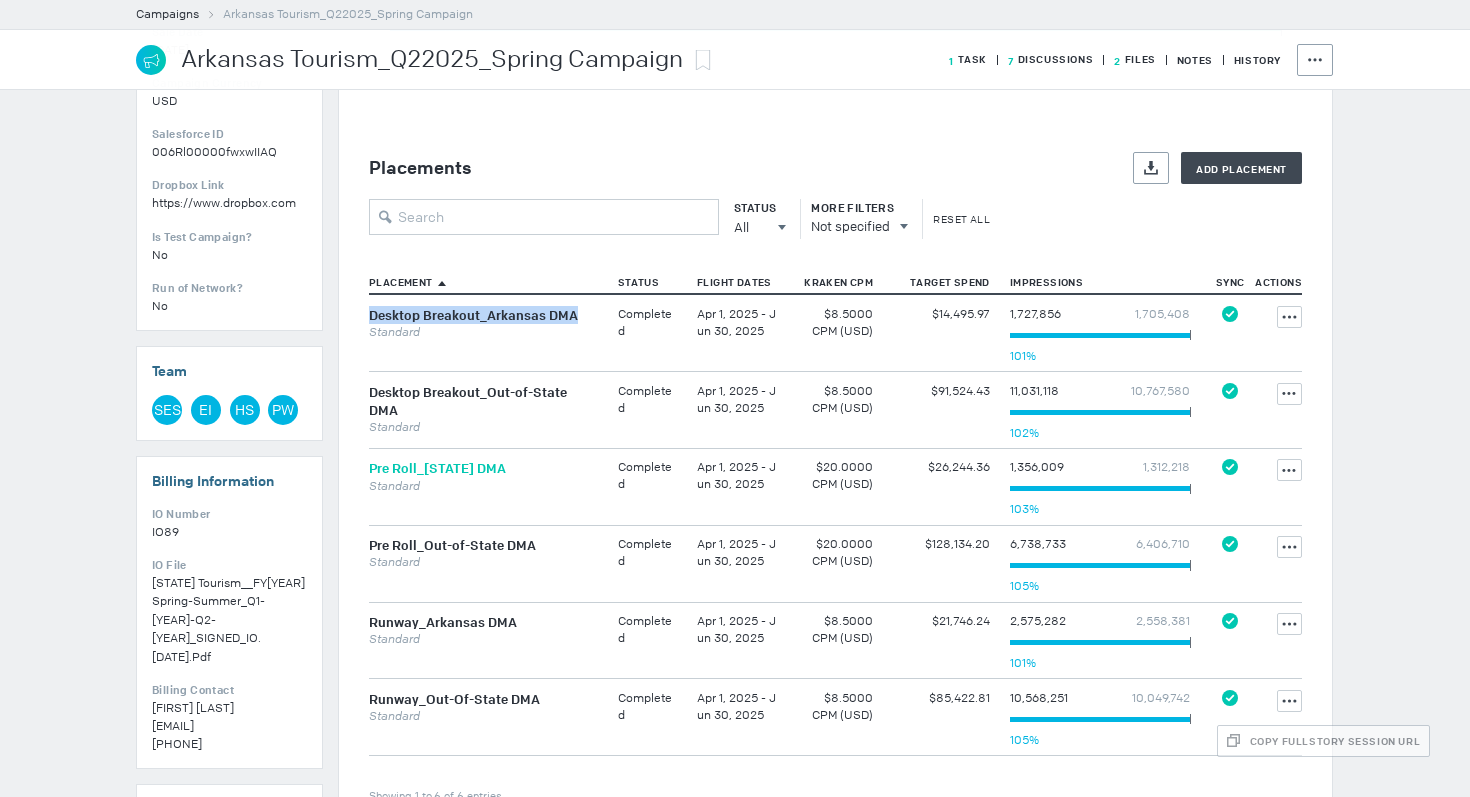 drag, startPoint x: 517, startPoint y: 466, endPoint x: 369, endPoint y: 465, distance: 148.00337 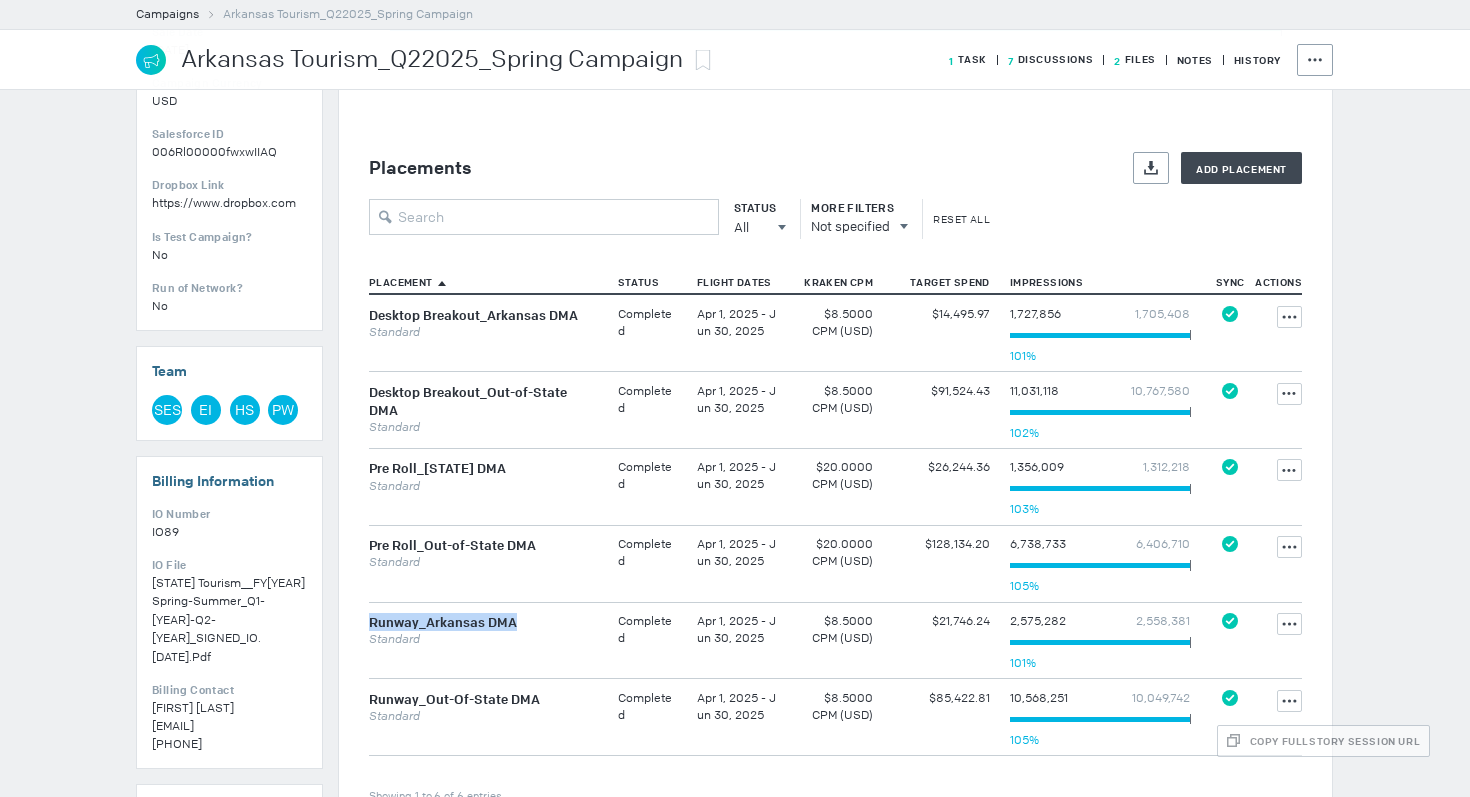 drag, startPoint x: 522, startPoint y: 618, endPoint x: 373, endPoint y: 612, distance: 149.12076 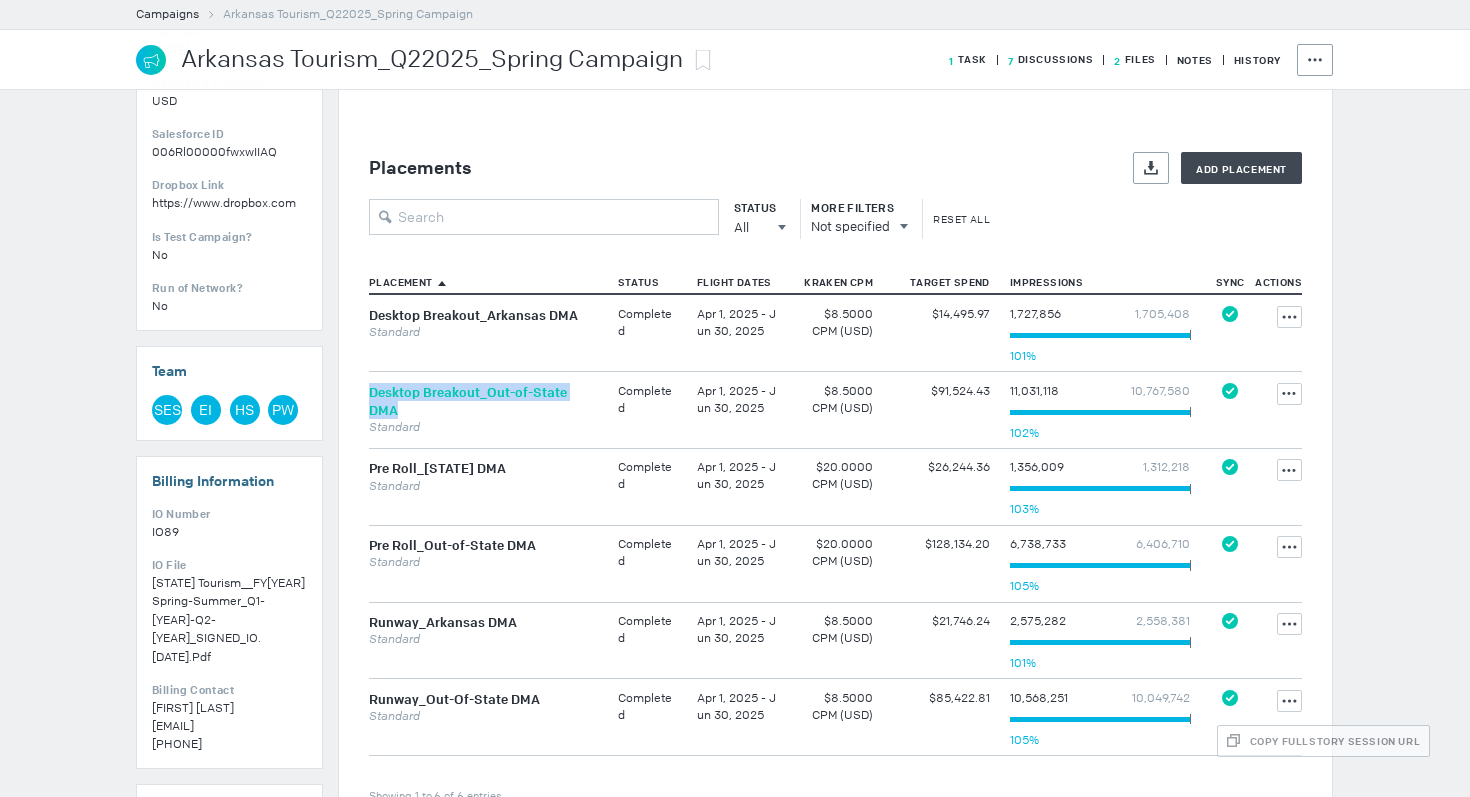 drag, startPoint x: 595, startPoint y: 387, endPoint x: 370, endPoint y: 384, distance: 225.02 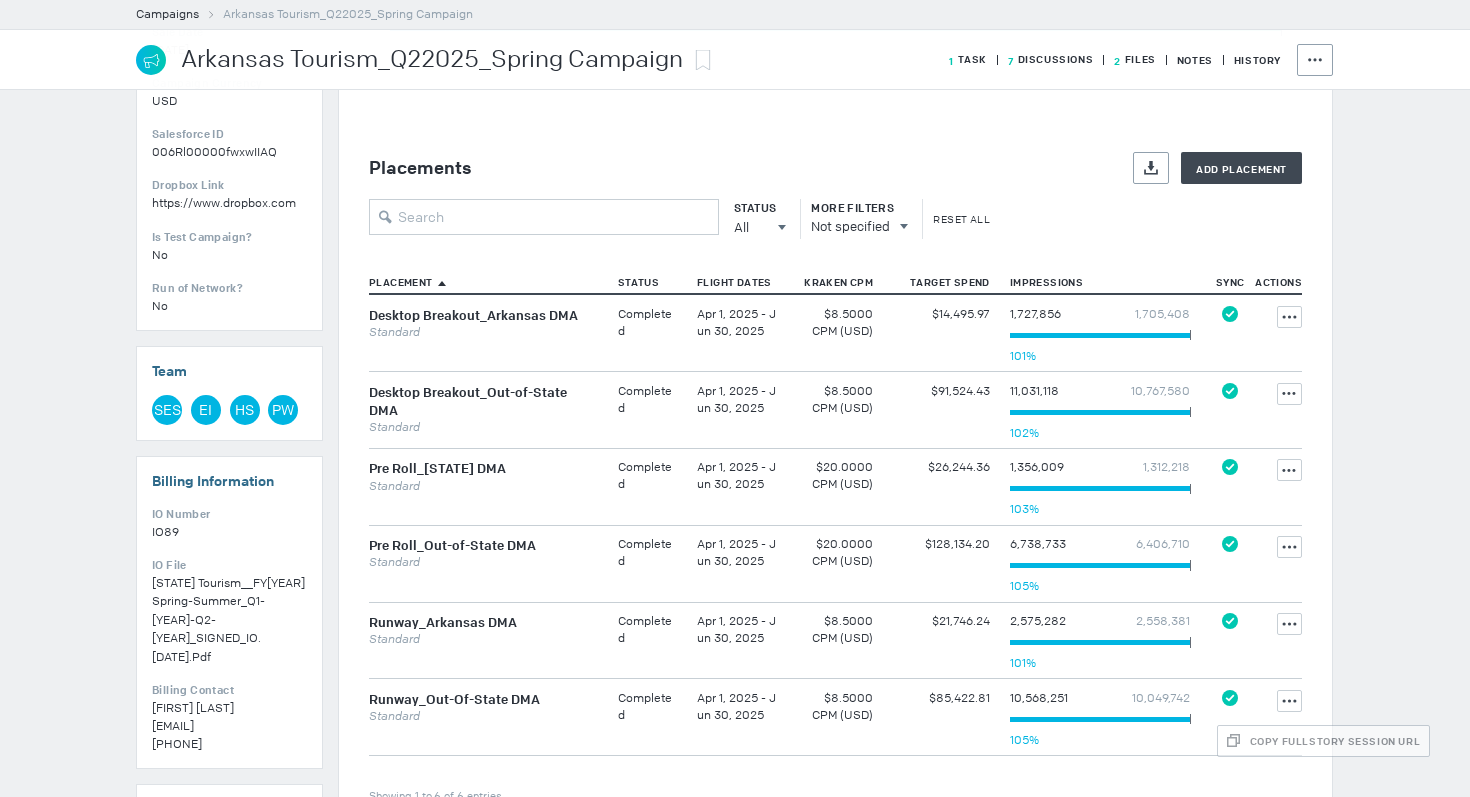 drag, startPoint x: 539, startPoint y: 535, endPoint x: 389, endPoint y: 535, distance: 150 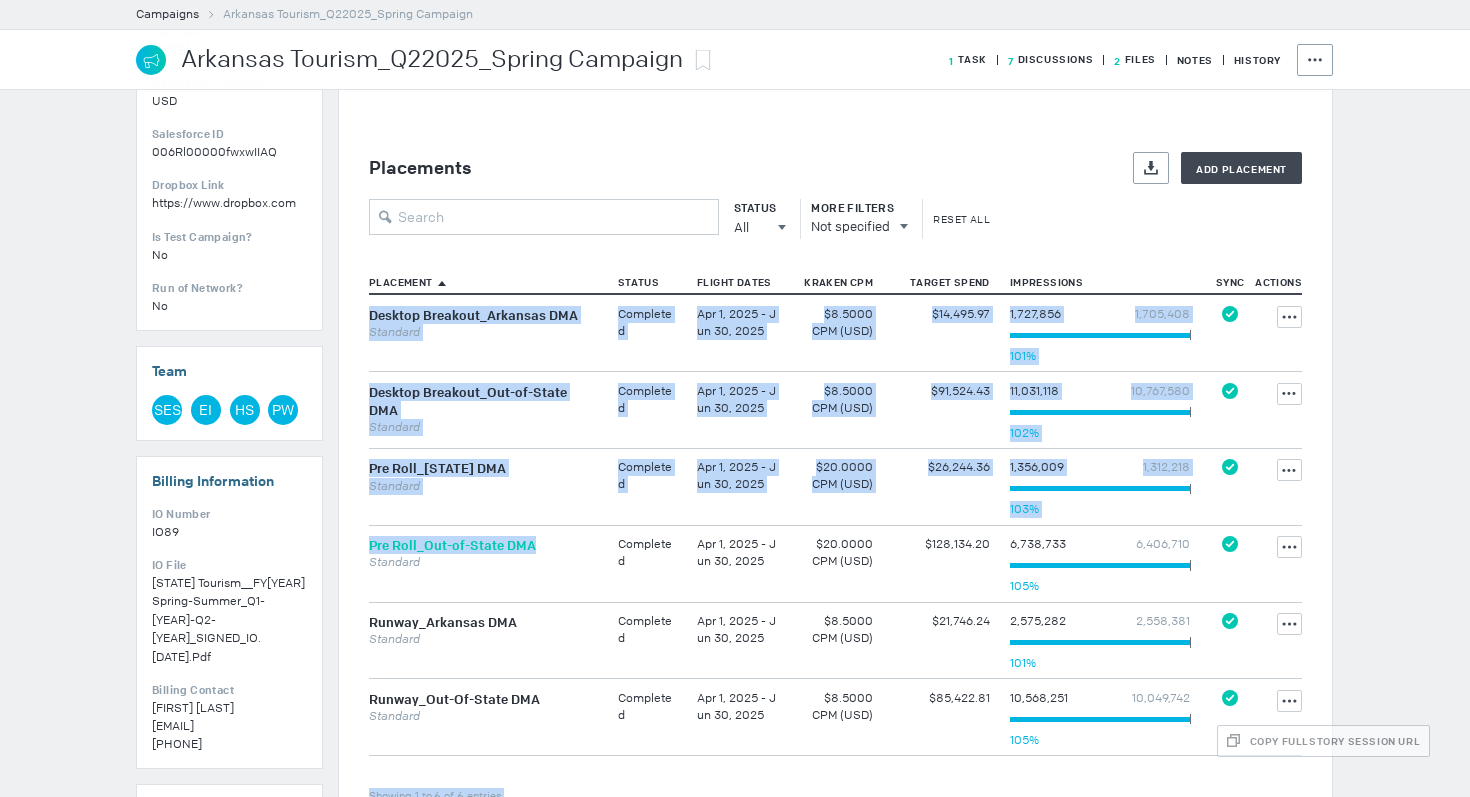drag, startPoint x: 534, startPoint y: 540, endPoint x: 368, endPoint y: 540, distance: 166 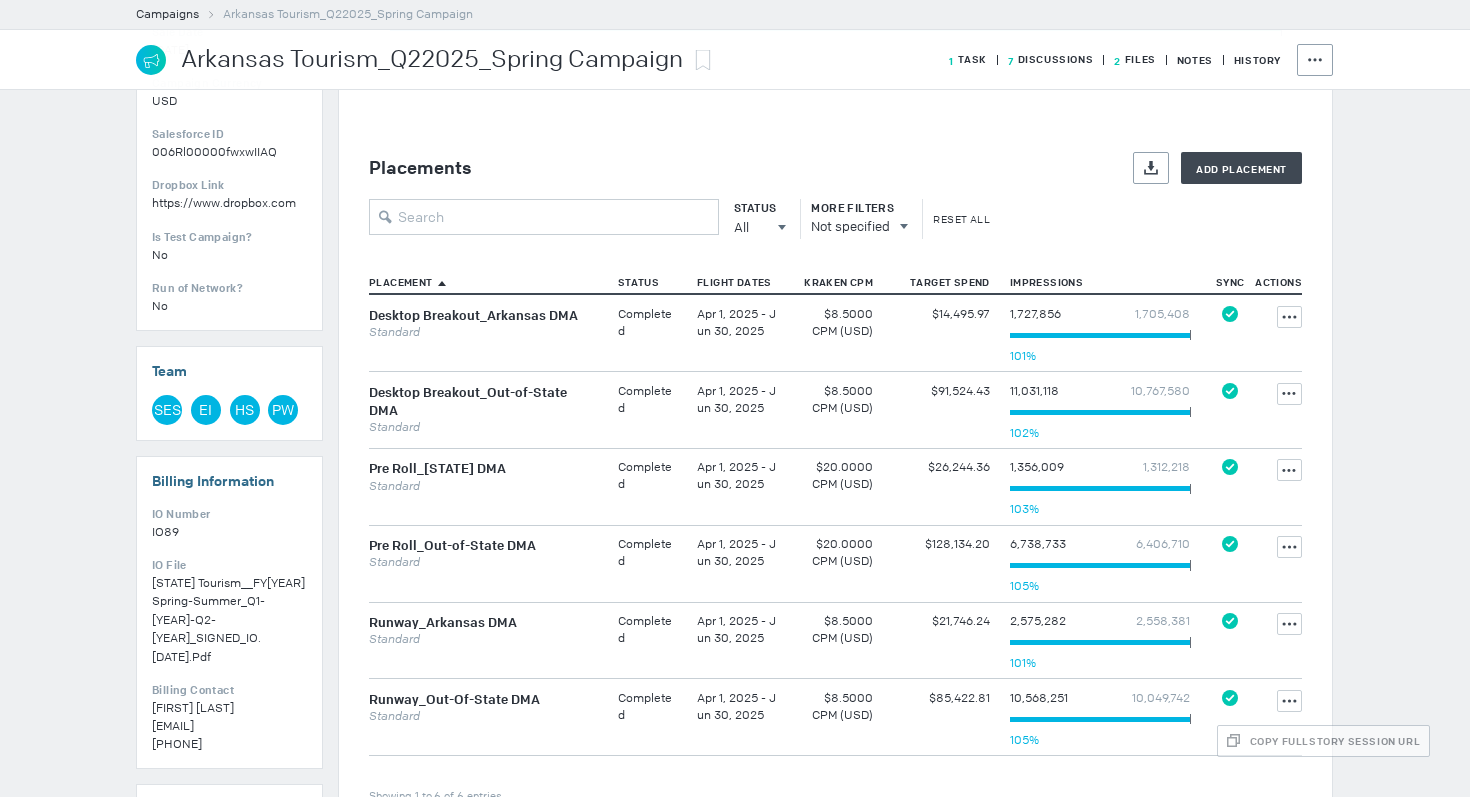 click on "Standard" at bounding box center (483, 332) 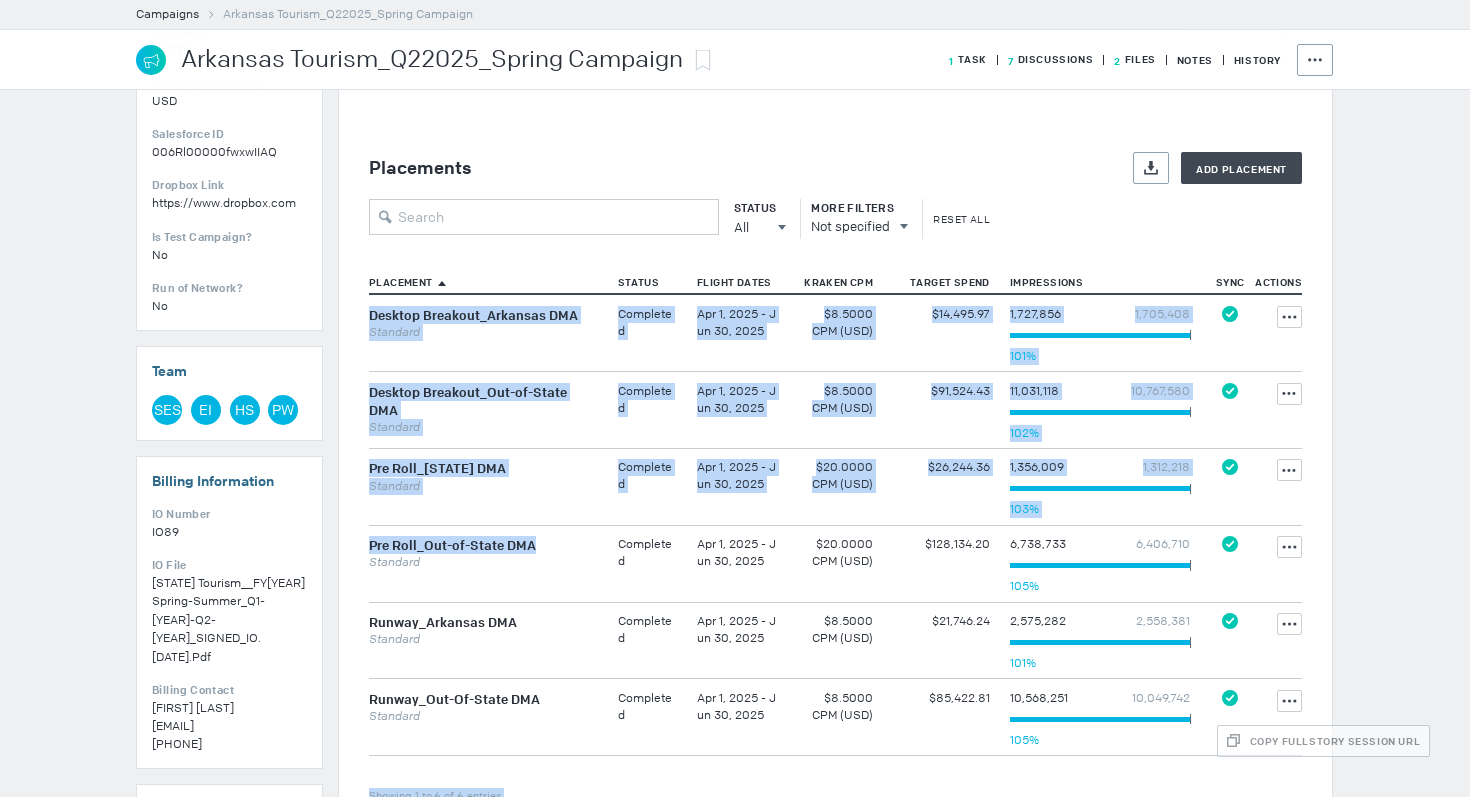 drag, startPoint x: 549, startPoint y: 542, endPoint x: 362, endPoint y: 545, distance: 187.02406 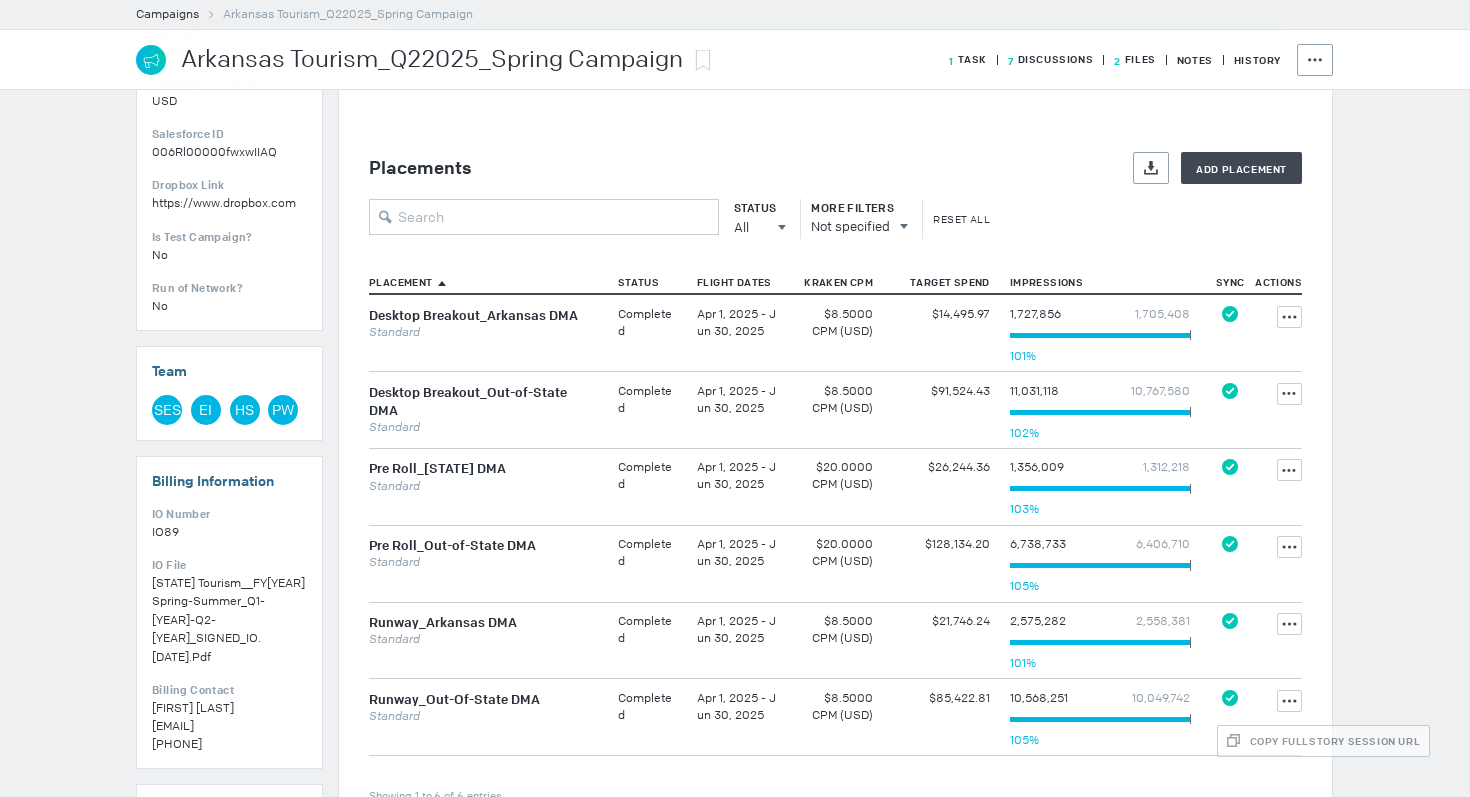 click on "Pre Roll_Out-of-State DMA" at bounding box center (483, 315) 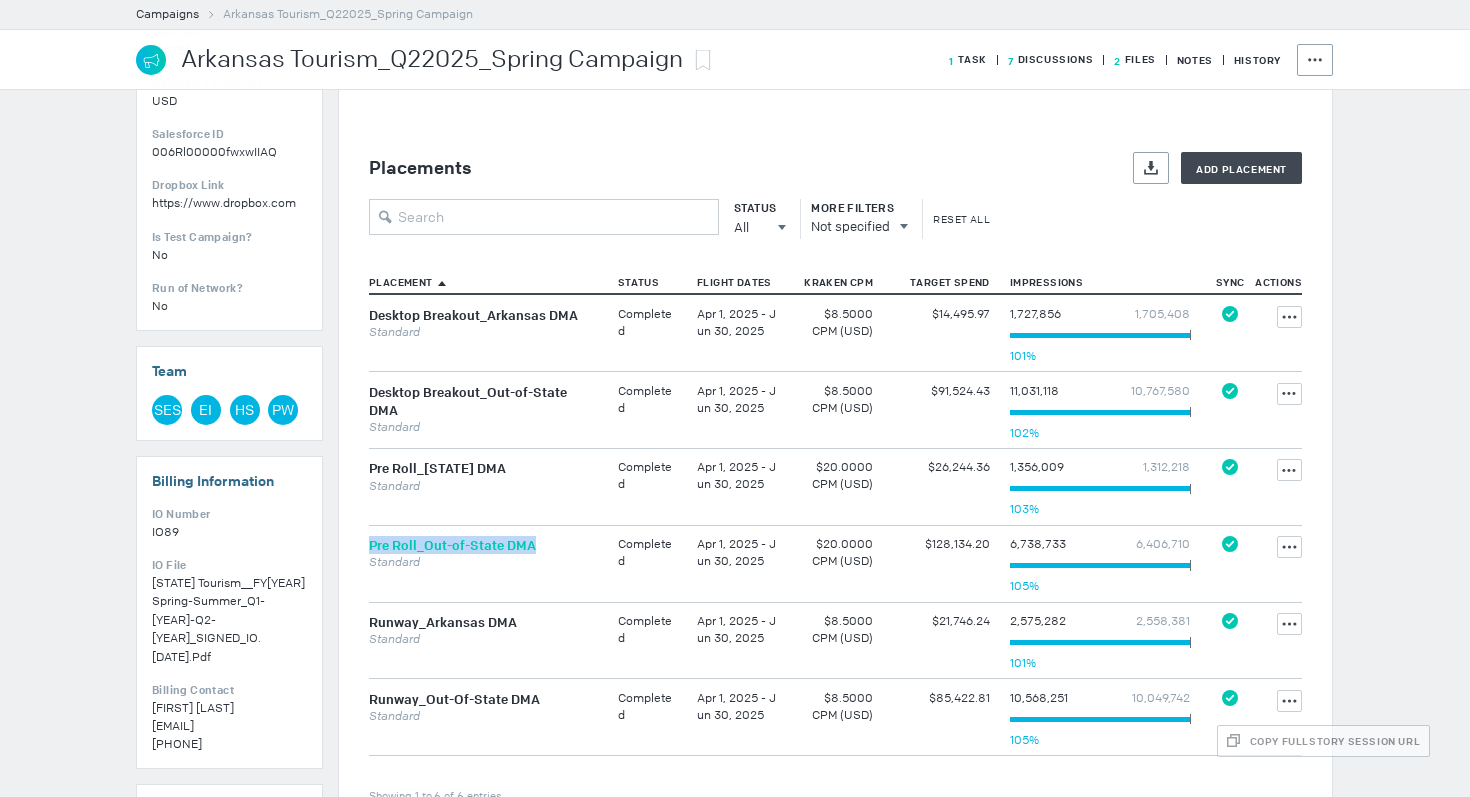 drag, startPoint x: 535, startPoint y: 544, endPoint x: 371, endPoint y: 547, distance: 164.02744 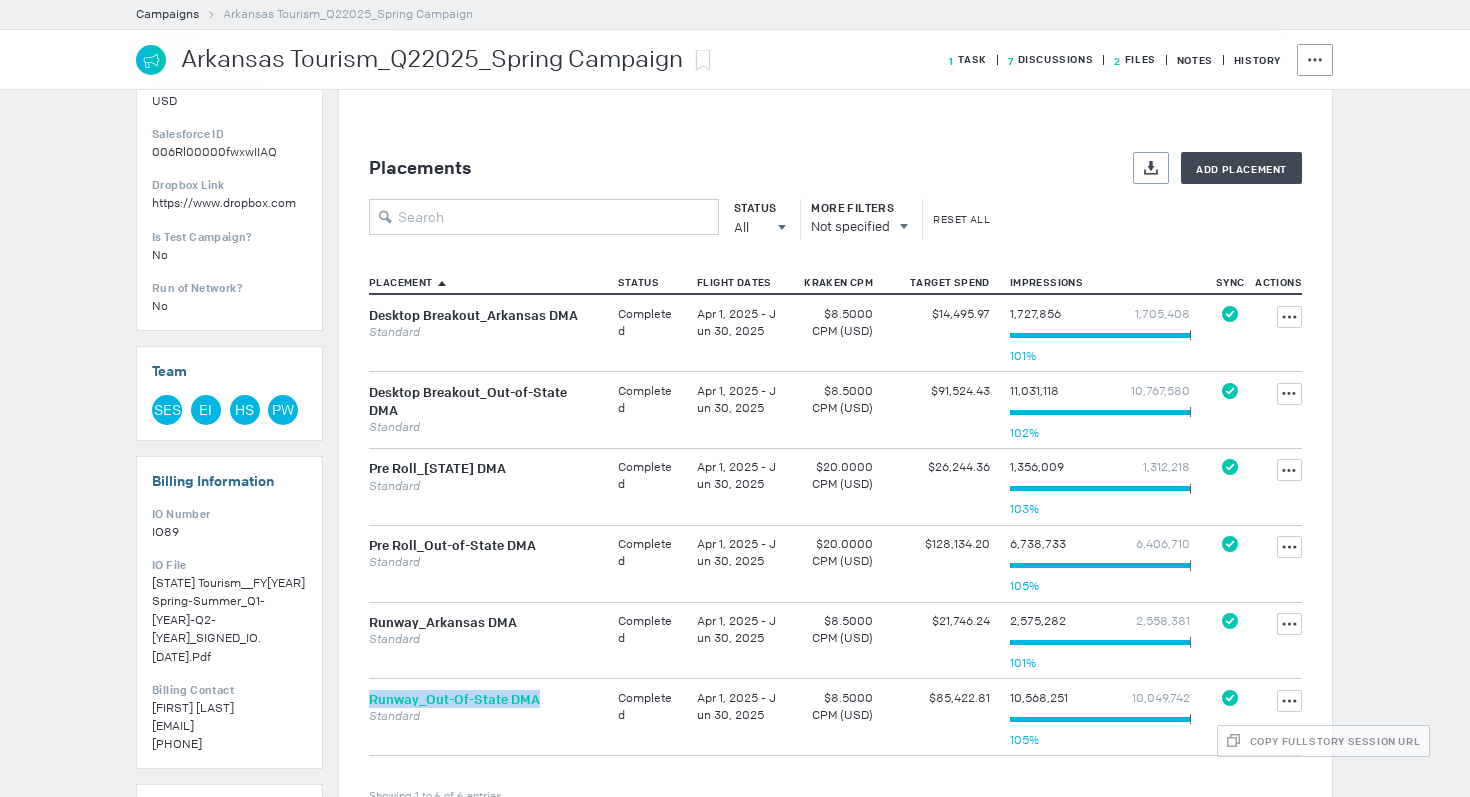 drag, startPoint x: 540, startPoint y: 696, endPoint x: 371, endPoint y: 695, distance: 169.00296 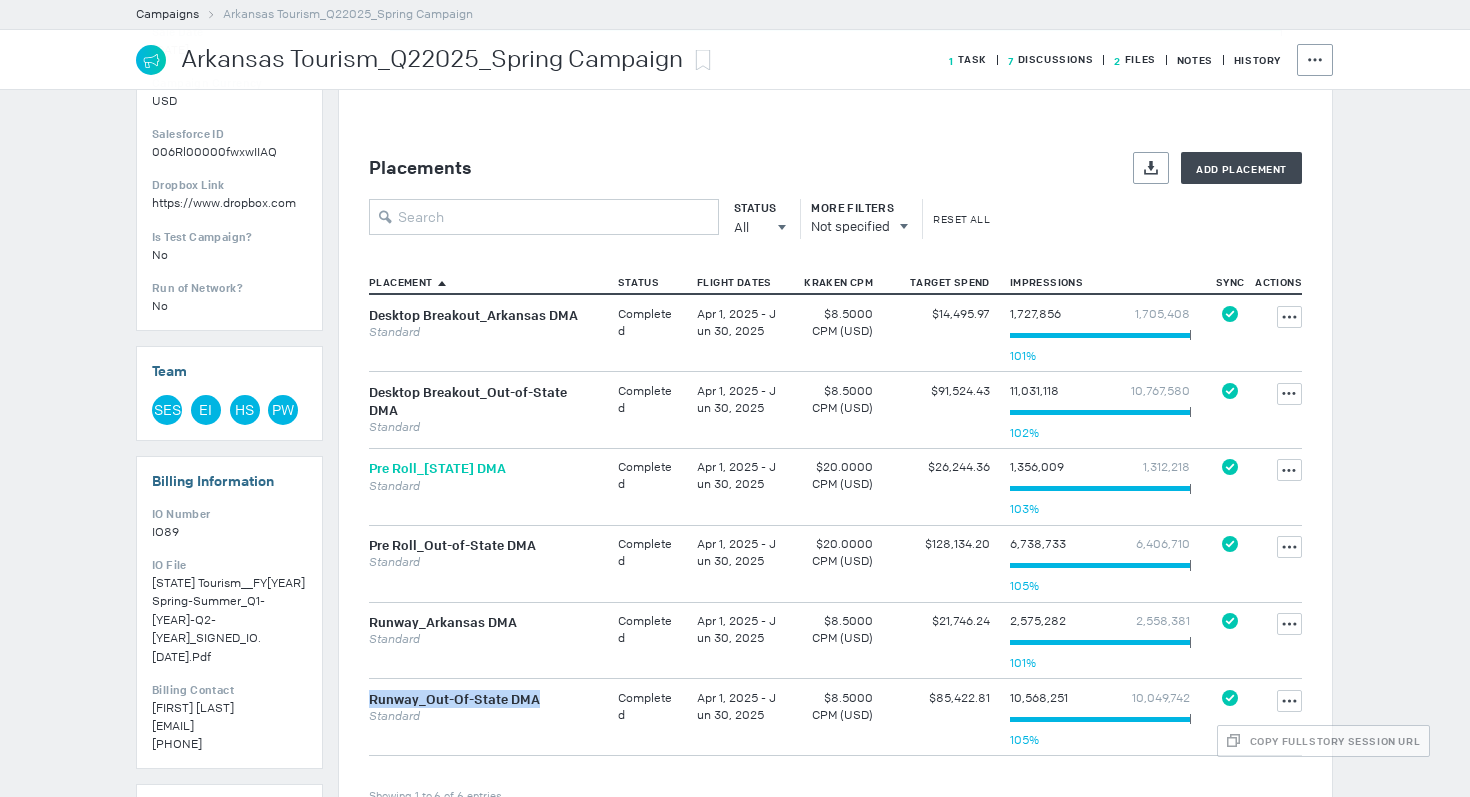 drag, startPoint x: 526, startPoint y: 466, endPoint x: 369, endPoint y: 465, distance: 157.00319 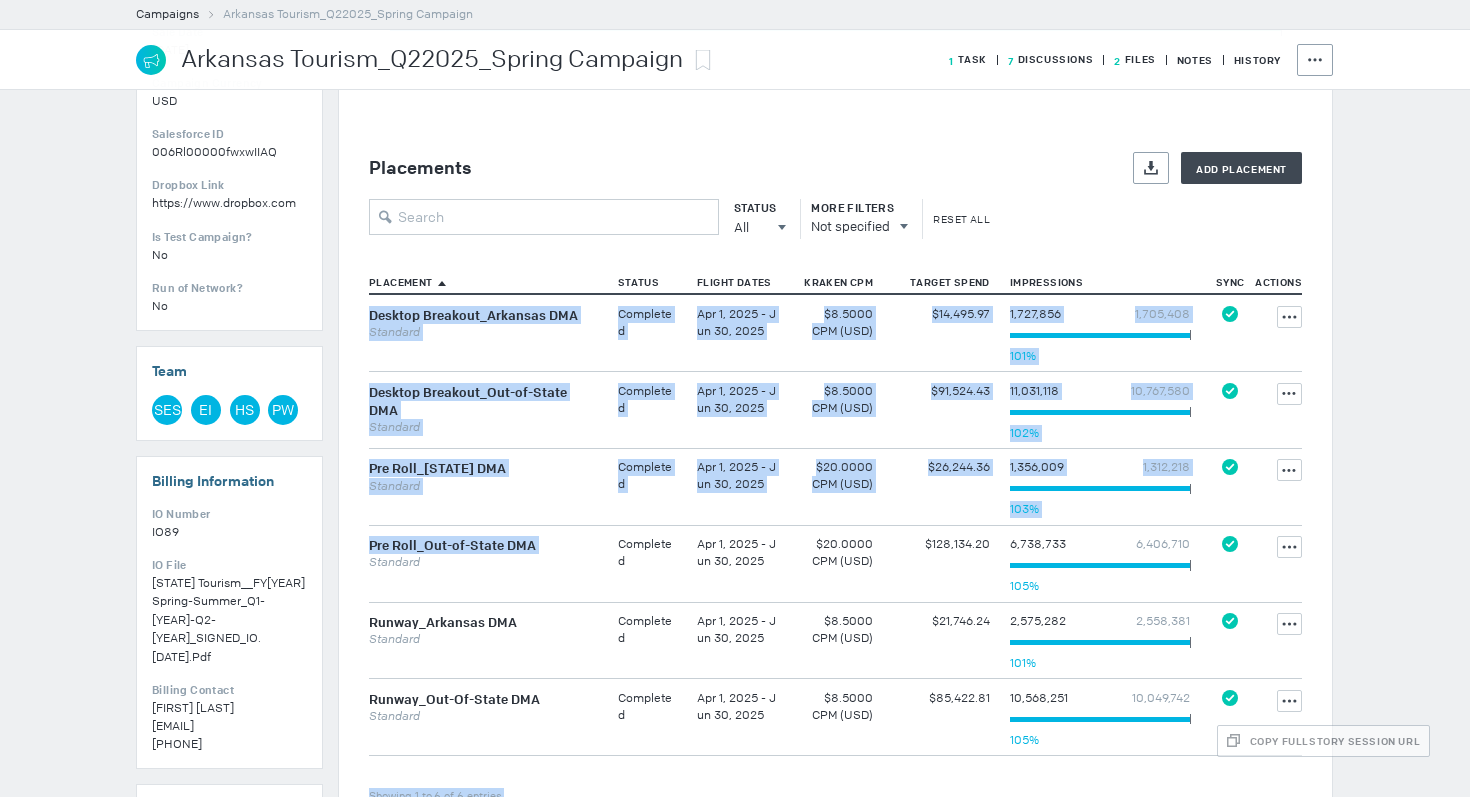 drag, startPoint x: 544, startPoint y: 553, endPoint x: 366, endPoint y: 543, distance: 178.28067 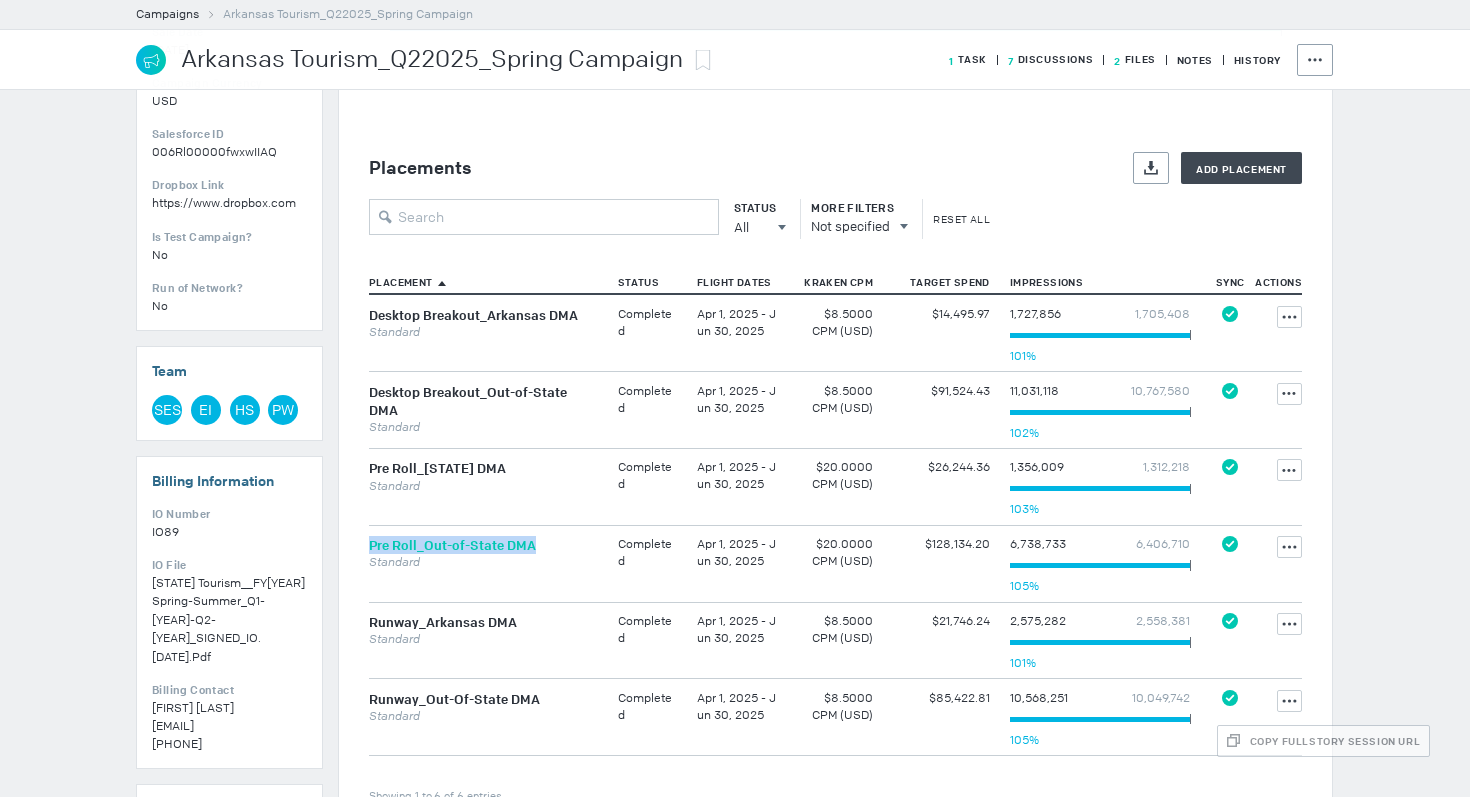 drag, startPoint x: 550, startPoint y: 543, endPoint x: 370, endPoint y: 544, distance: 180.00278 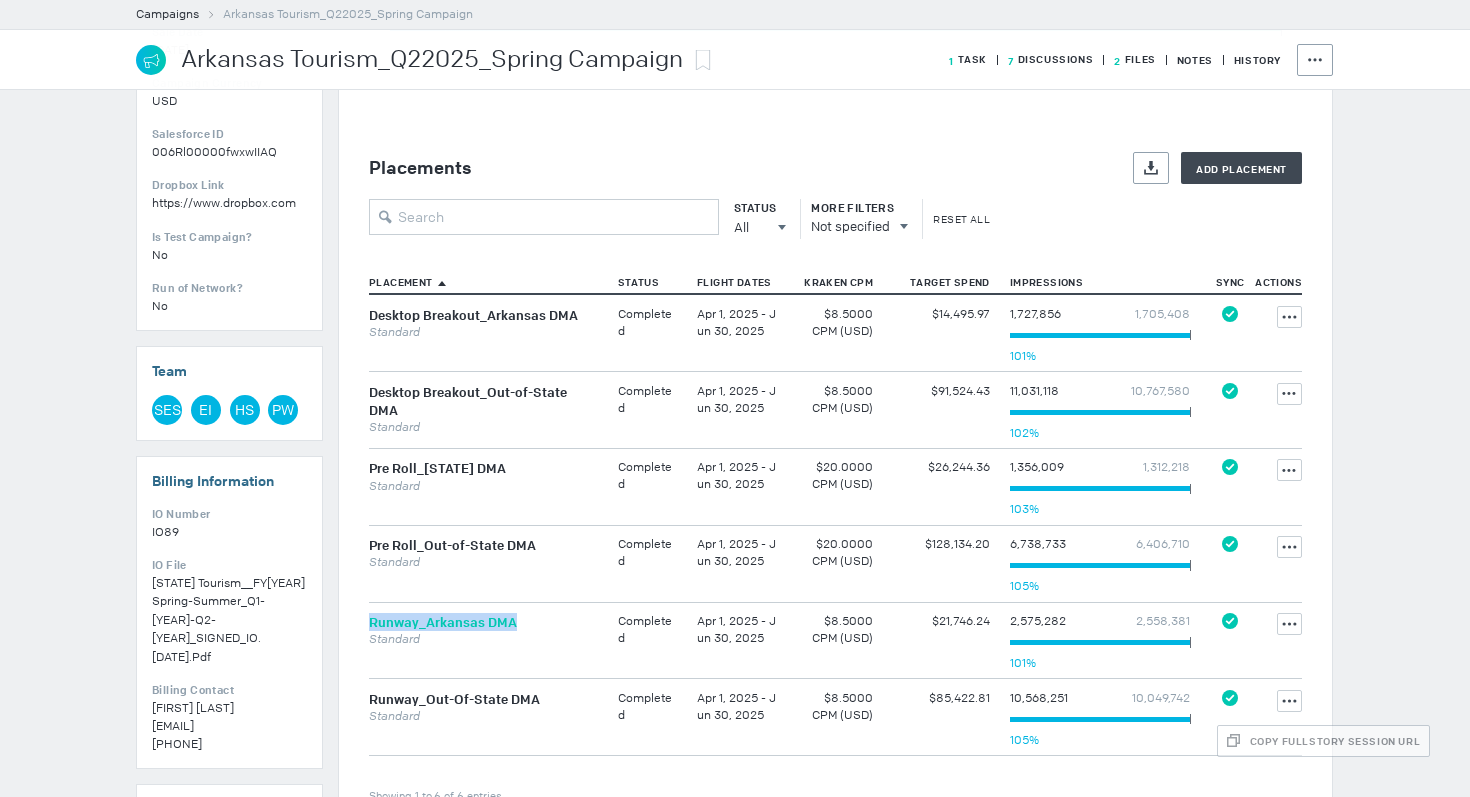 drag, startPoint x: 533, startPoint y: 613, endPoint x: 371, endPoint y: 615, distance: 162.01234 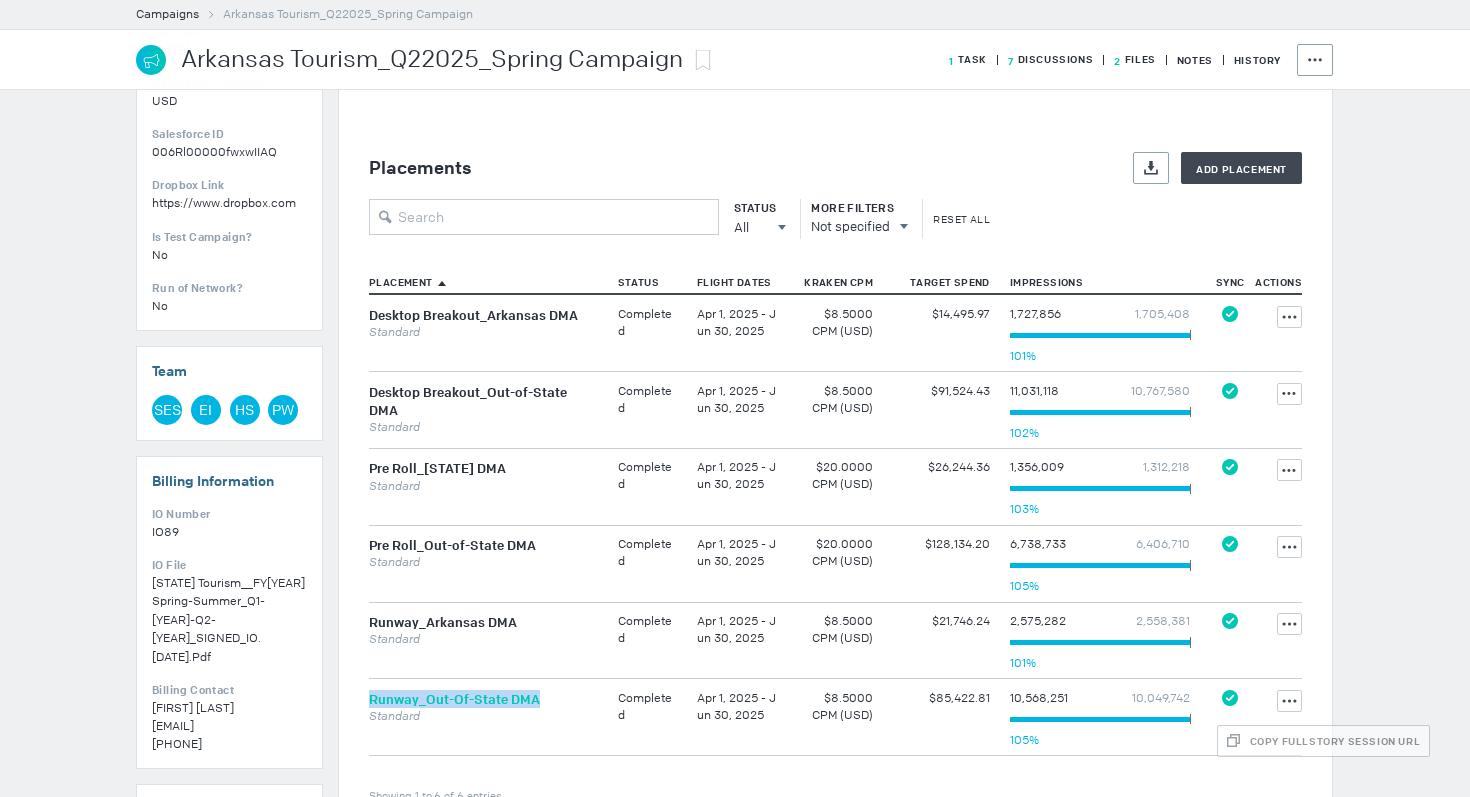 drag, startPoint x: 537, startPoint y: 698, endPoint x: 370, endPoint y: 700, distance: 167.01198 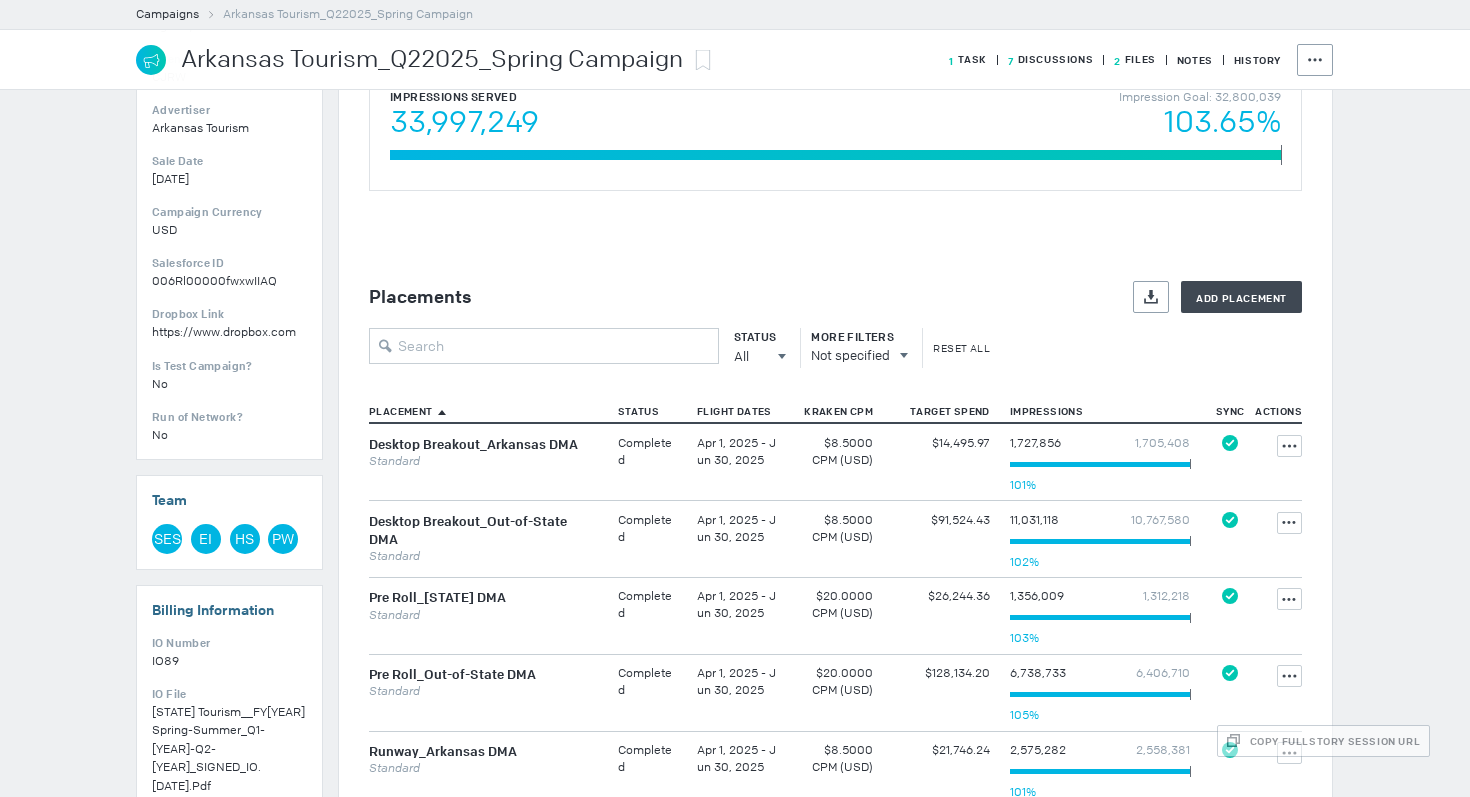 scroll, scrollTop: 562, scrollLeft: 0, axis: vertical 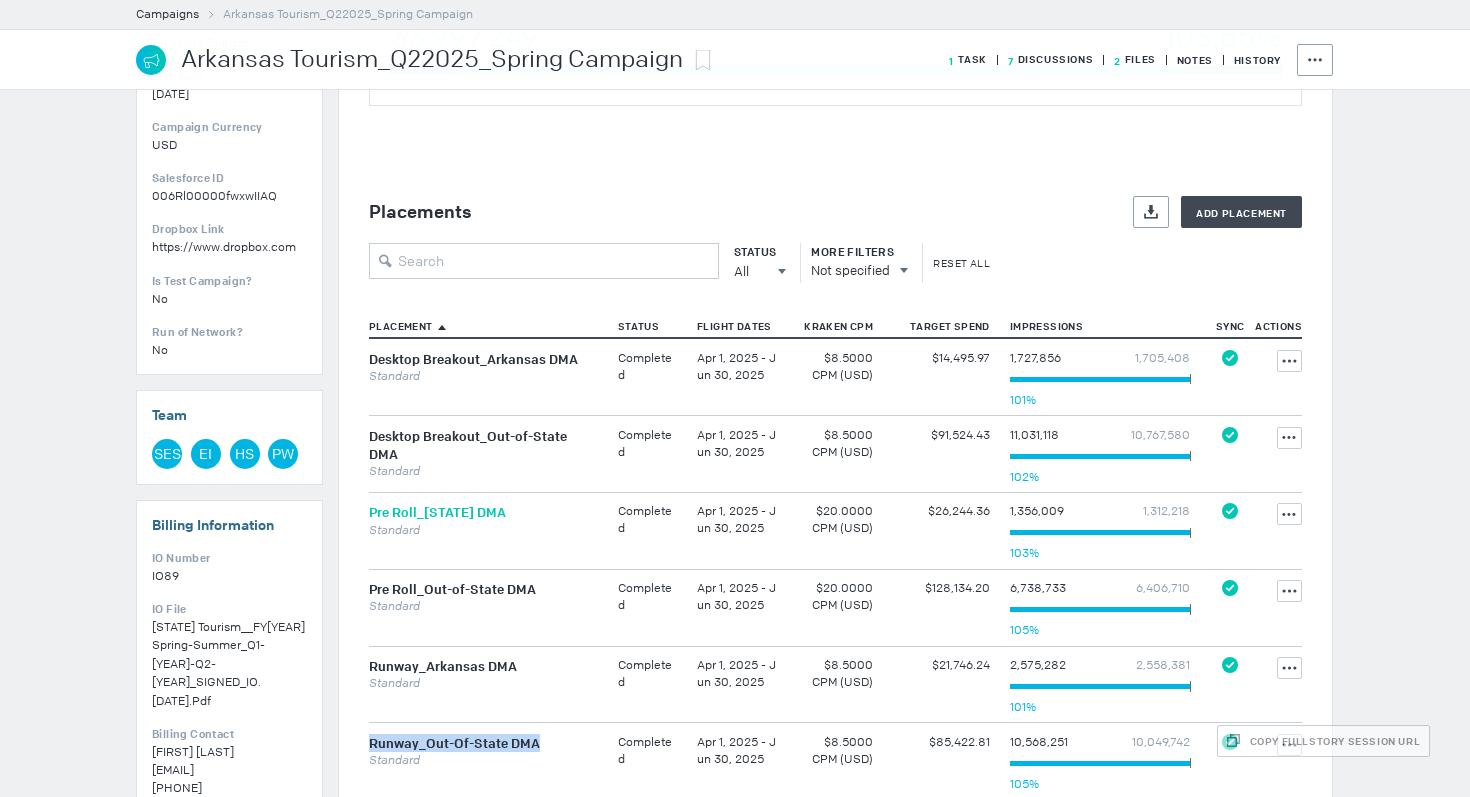 click on "Pre Roll_[STATE] DMA" at bounding box center (437, 513) 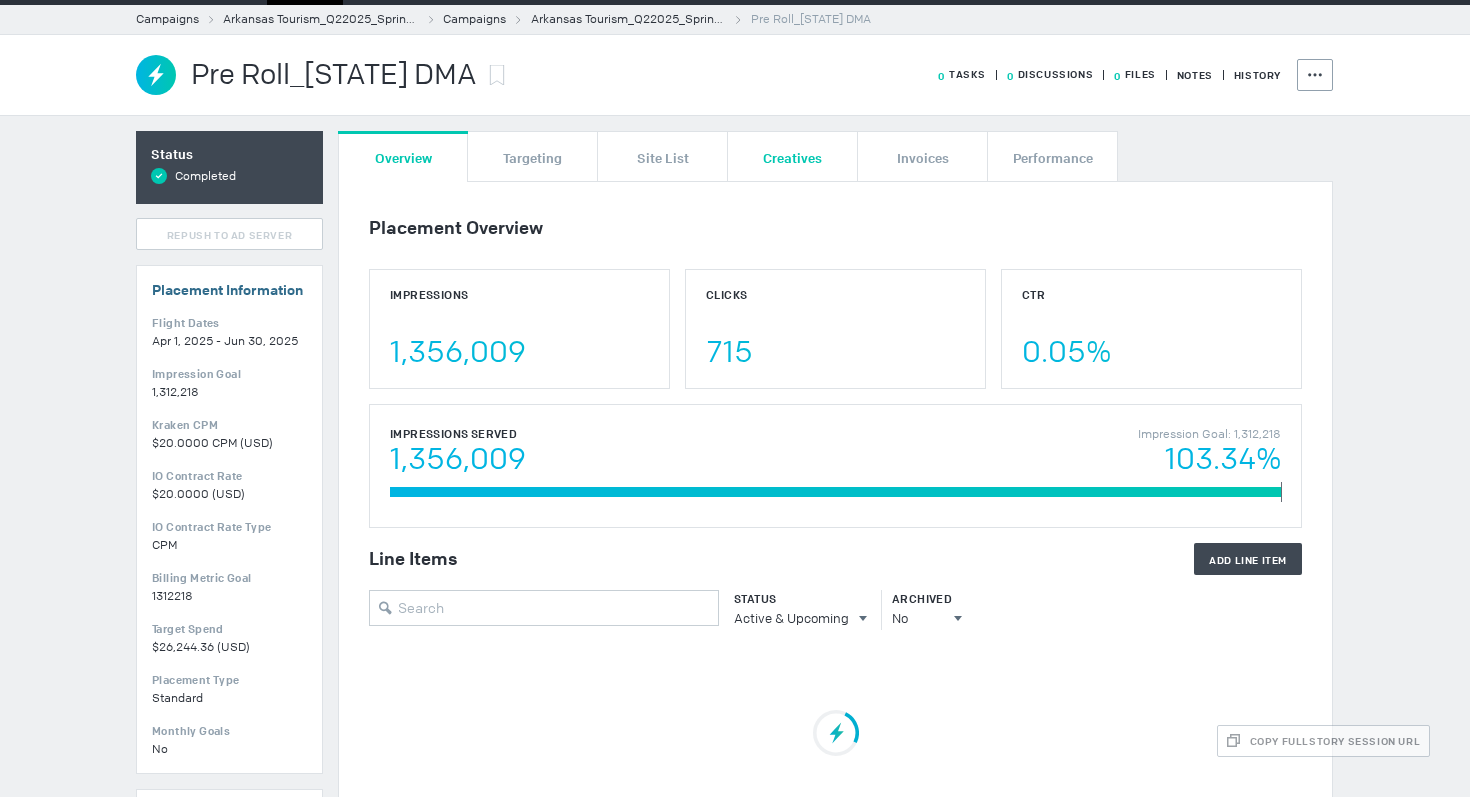 scroll, scrollTop: 0, scrollLeft: 0, axis: both 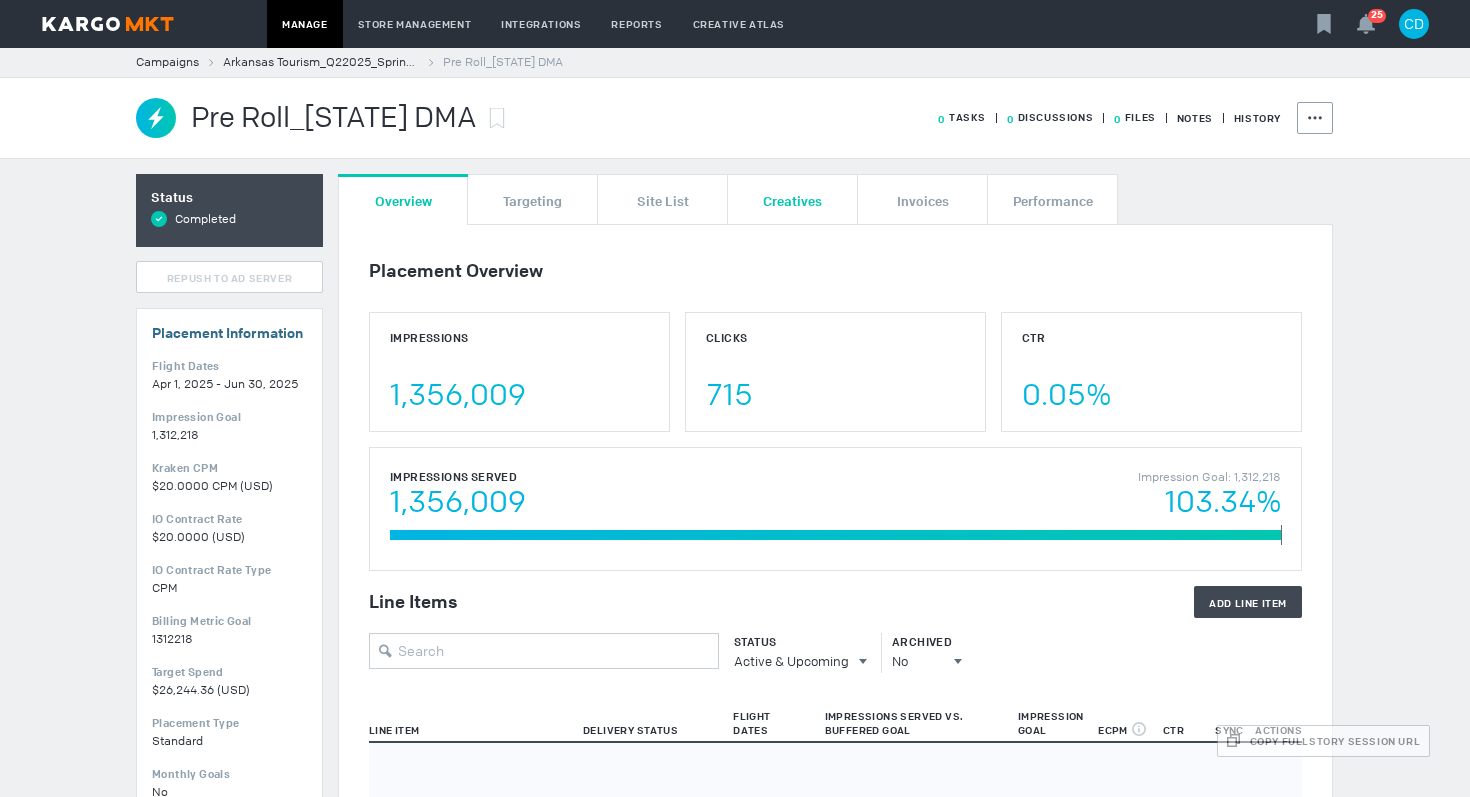 click on "Creatives" at bounding box center [792, 200] 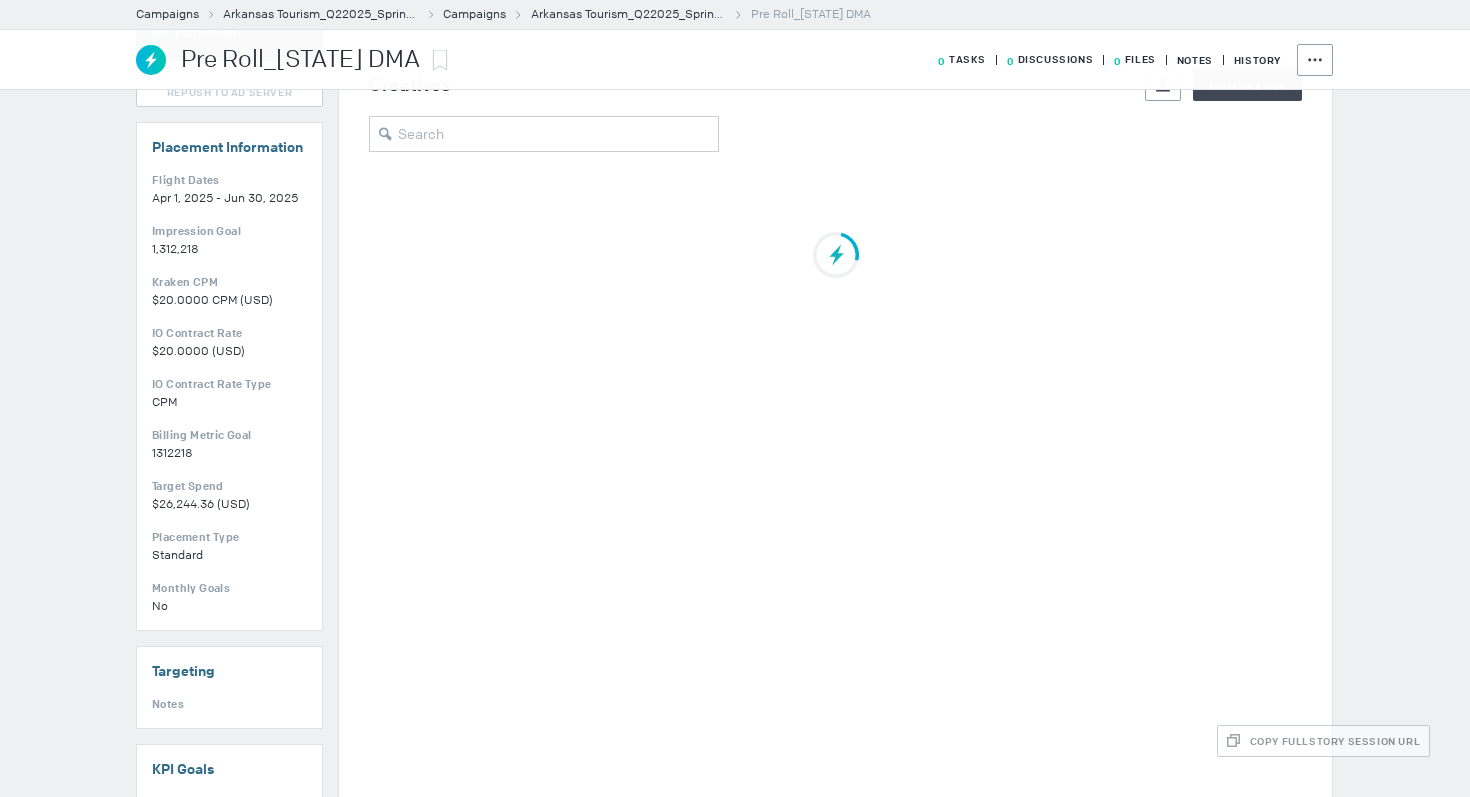 scroll, scrollTop: 191, scrollLeft: 0, axis: vertical 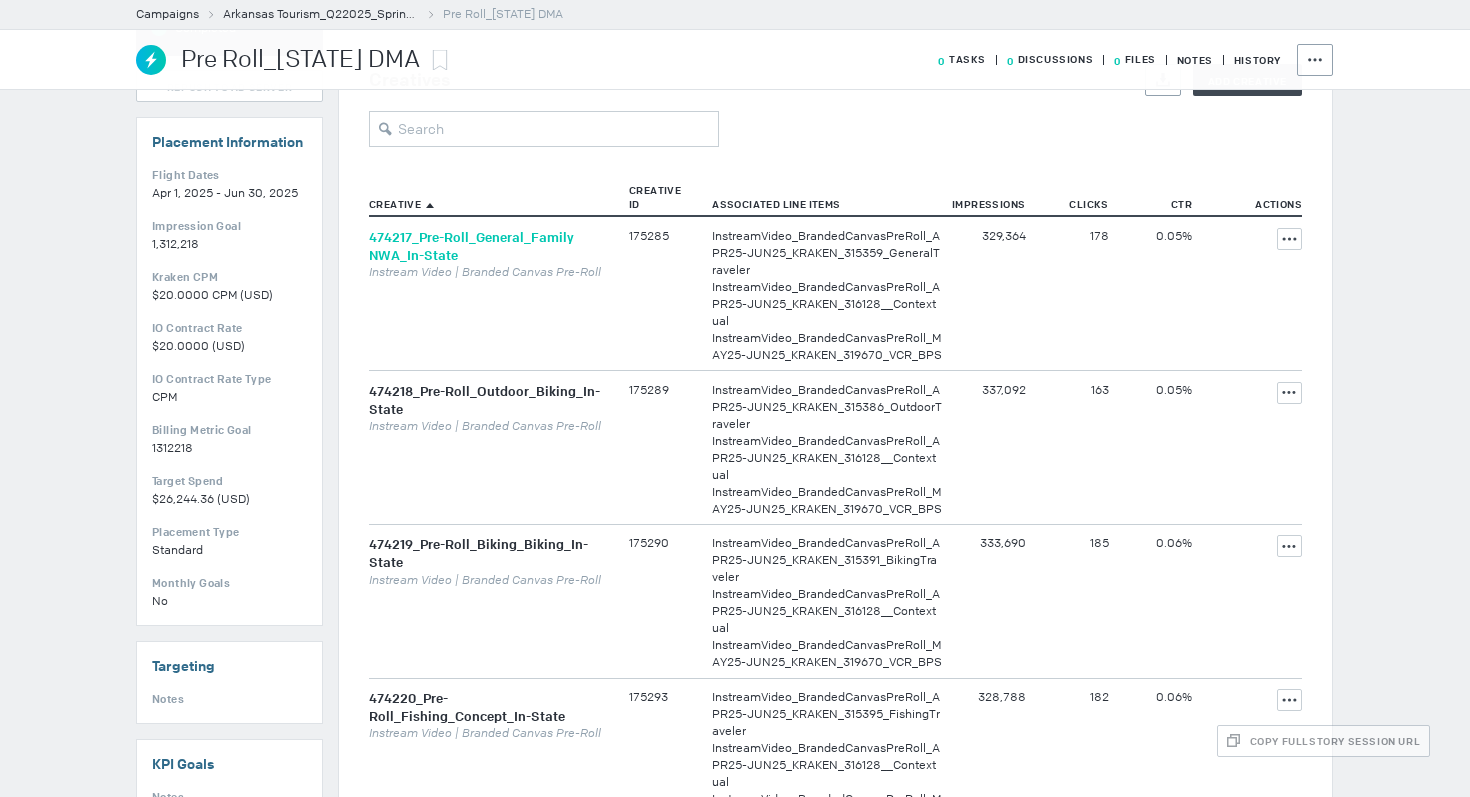 click on "474217_Pre-Roll_General_Family NWA_In-State" at bounding box center (471, 246) 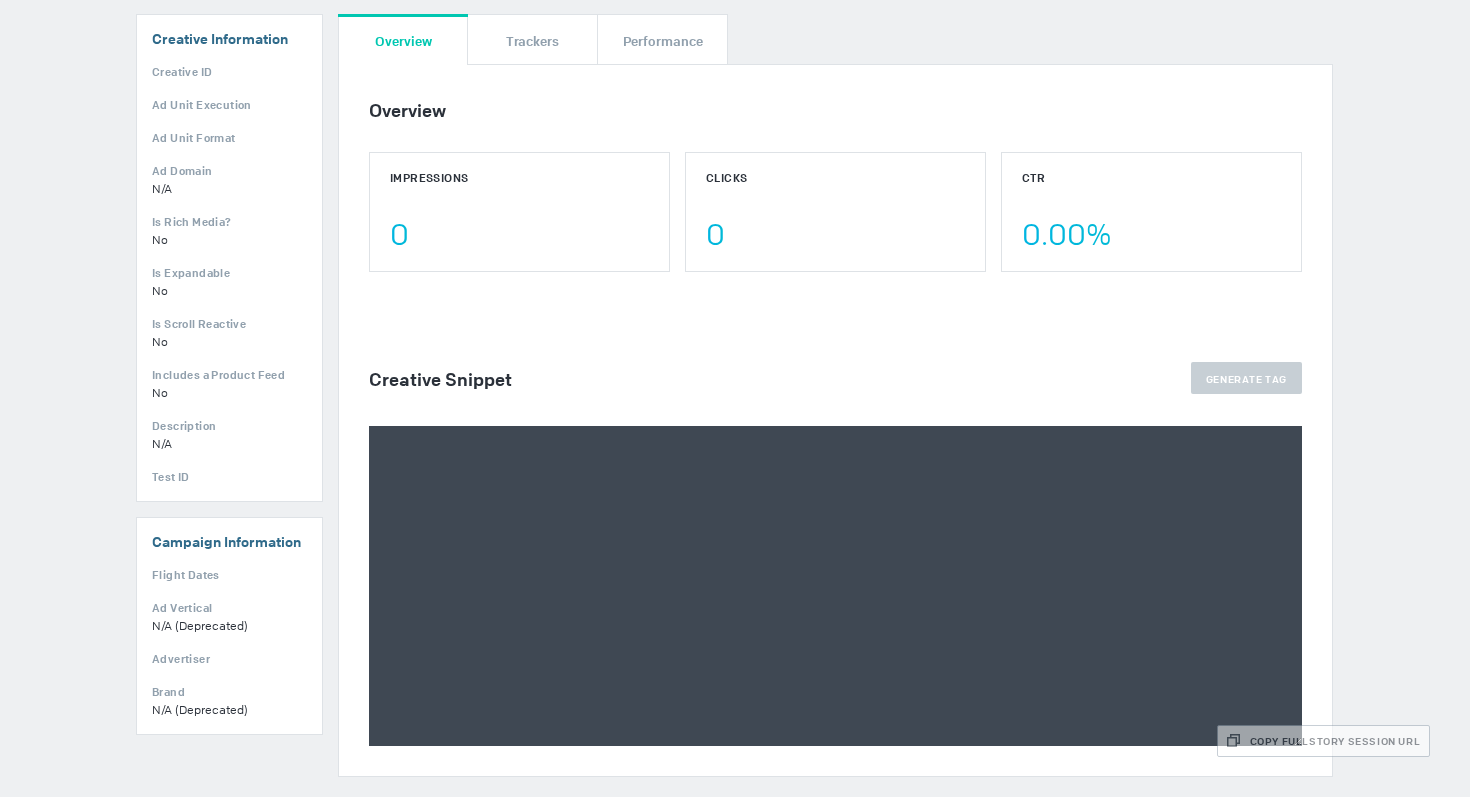 scroll, scrollTop: 446, scrollLeft: 0, axis: vertical 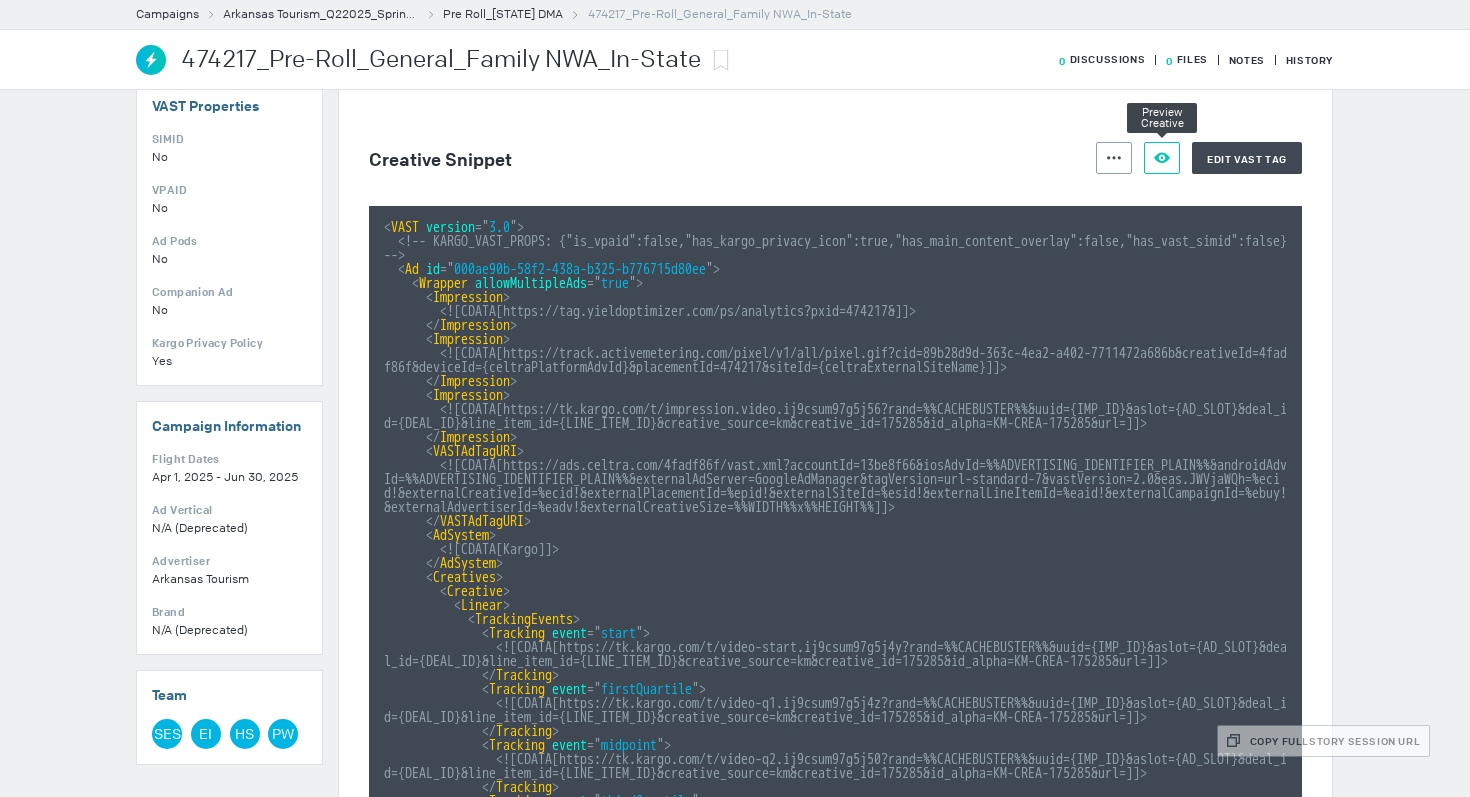 click on "Preview Creative" at bounding box center (1162, 158) 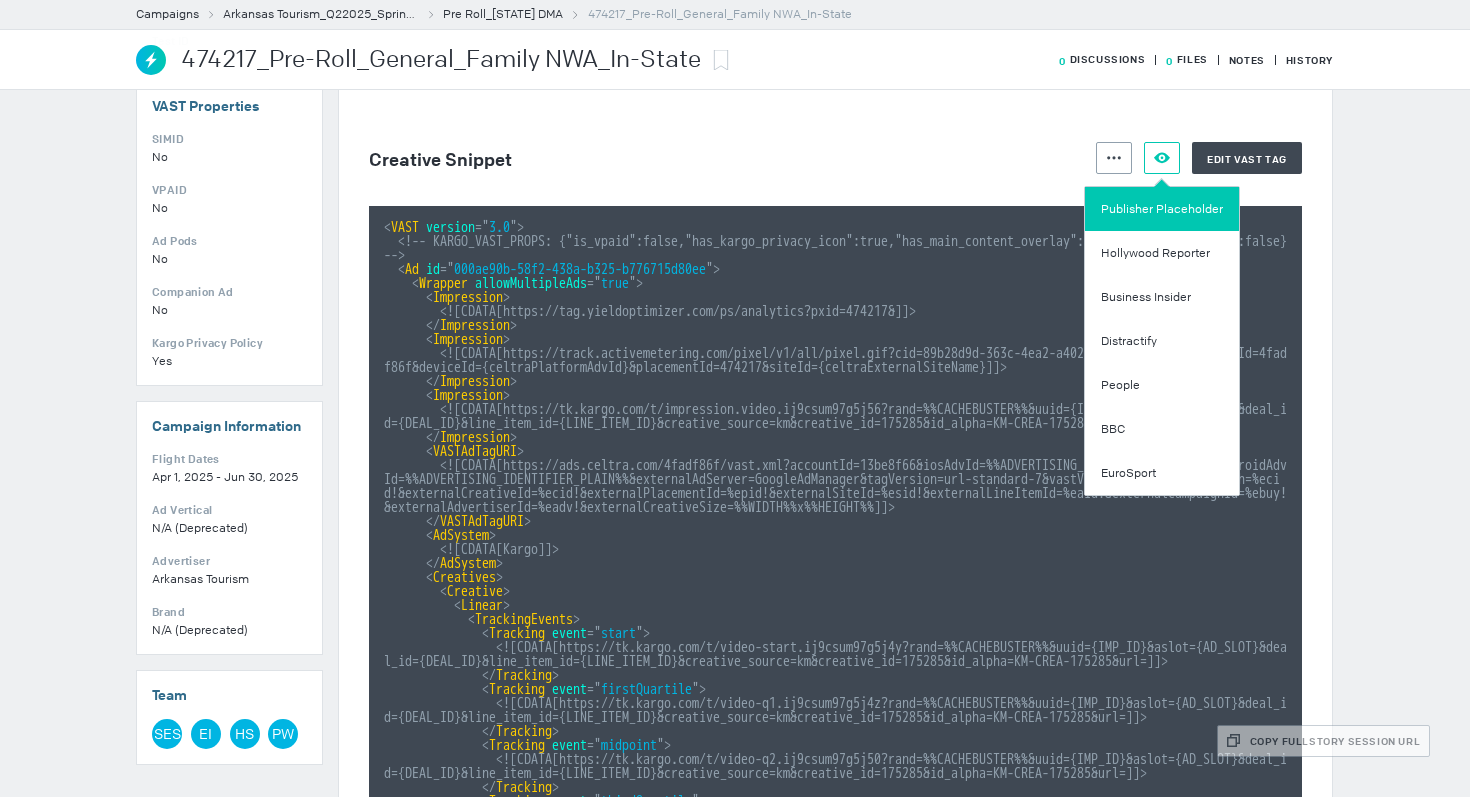 click on "Publisher Placeholder" at bounding box center [1162, 209] 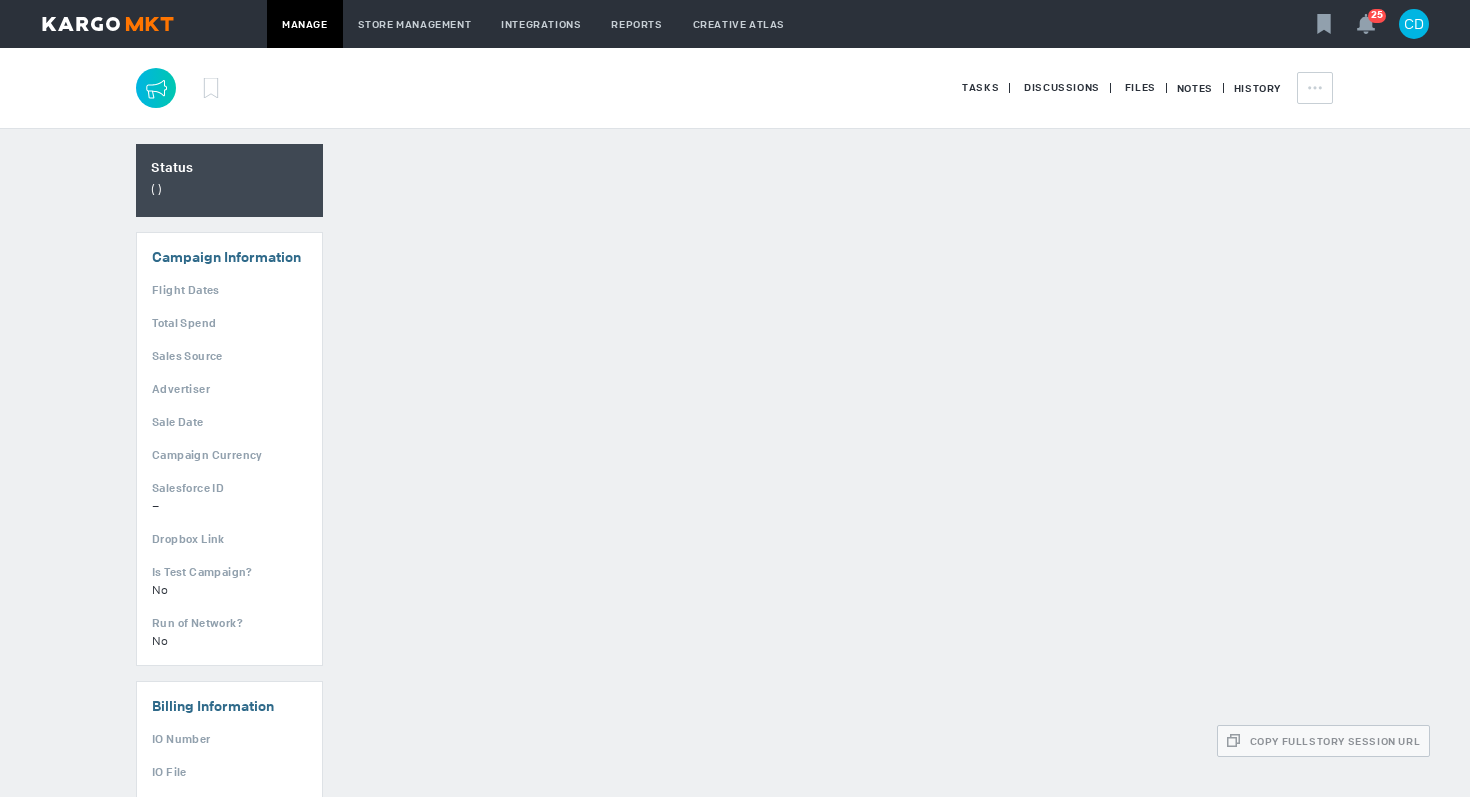 scroll, scrollTop: 0, scrollLeft: 0, axis: both 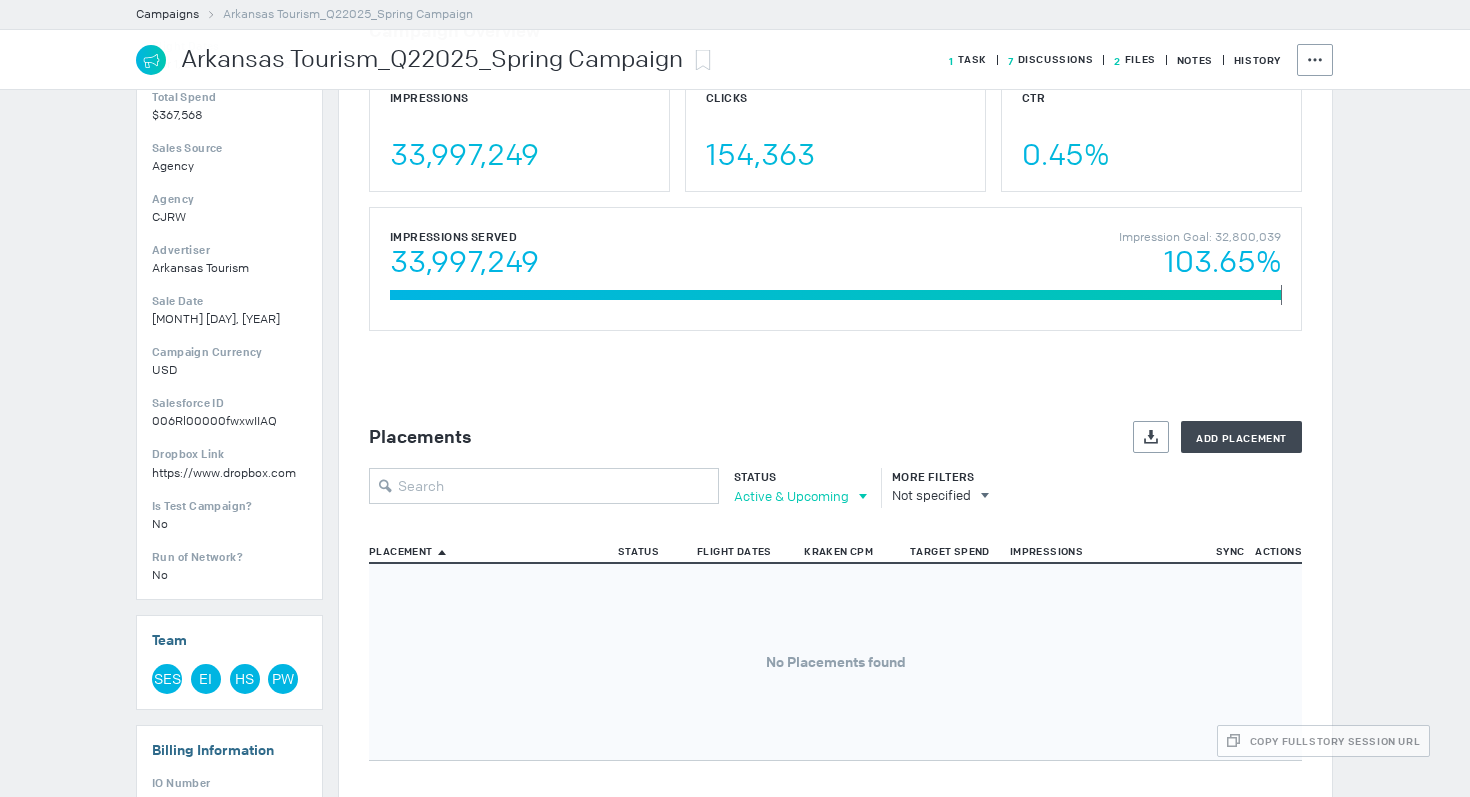 click on "Active & Upcoming" at bounding box center [791, 496] 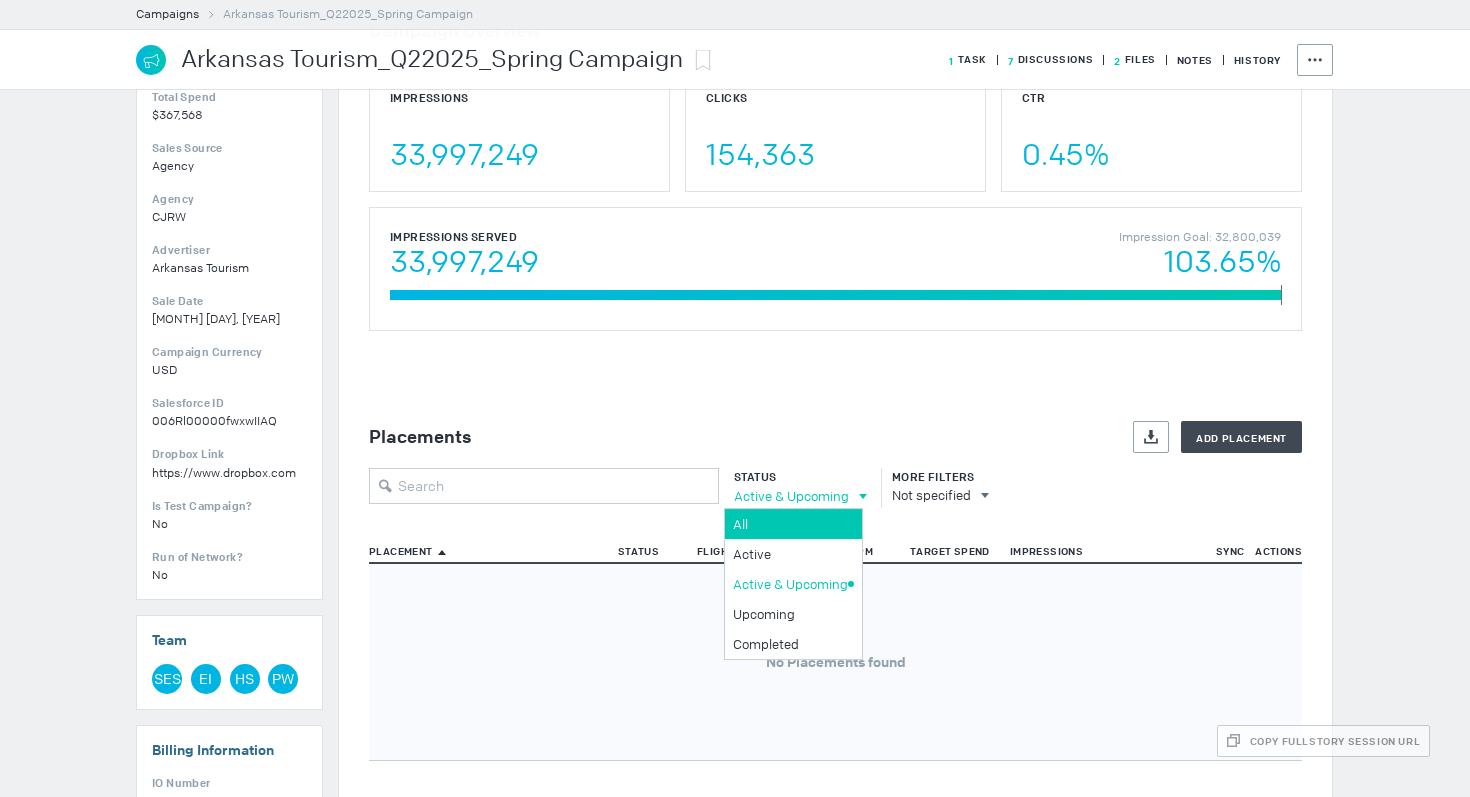 click on "All" at bounding box center (793, 524) 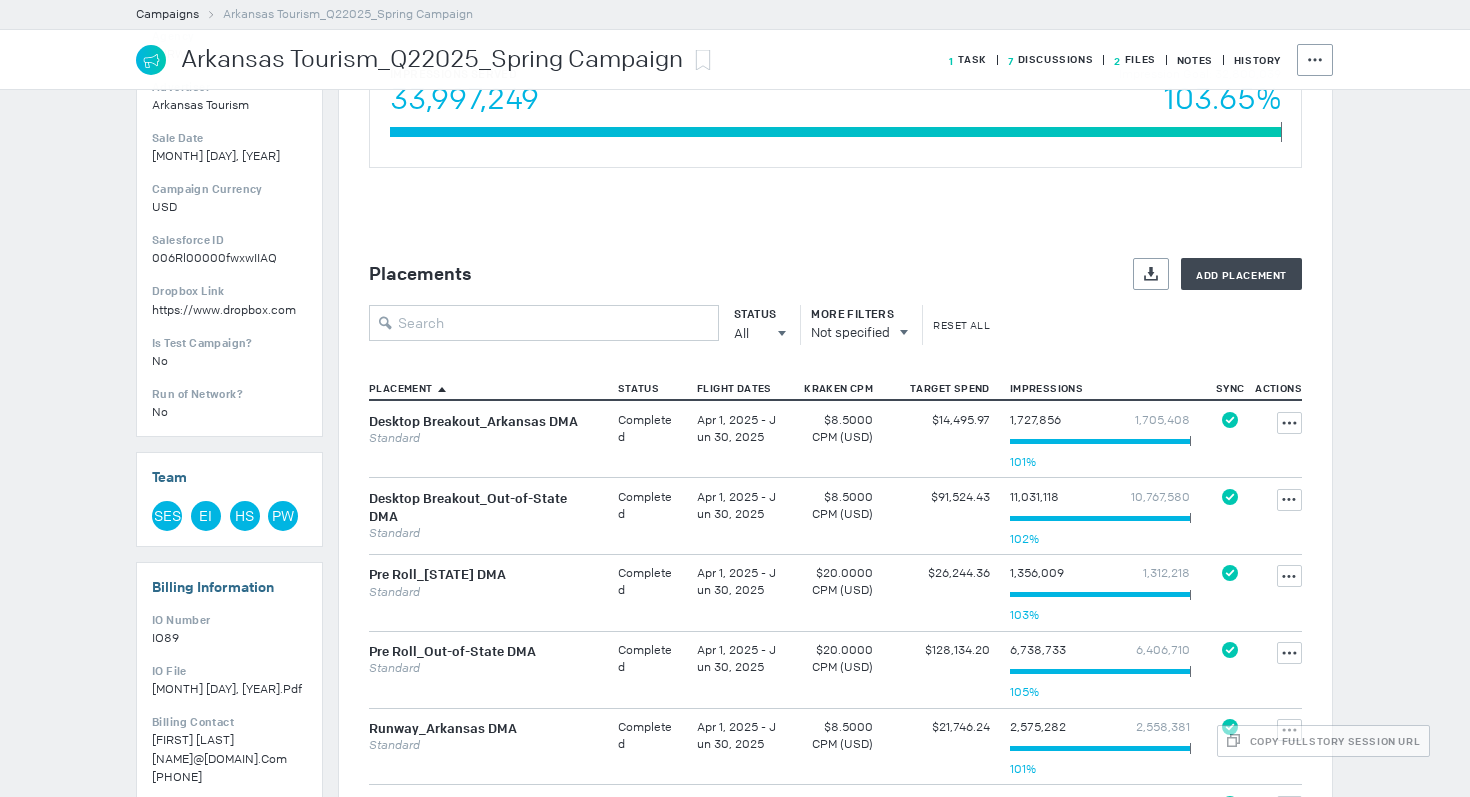 scroll, scrollTop: 517, scrollLeft: 0, axis: vertical 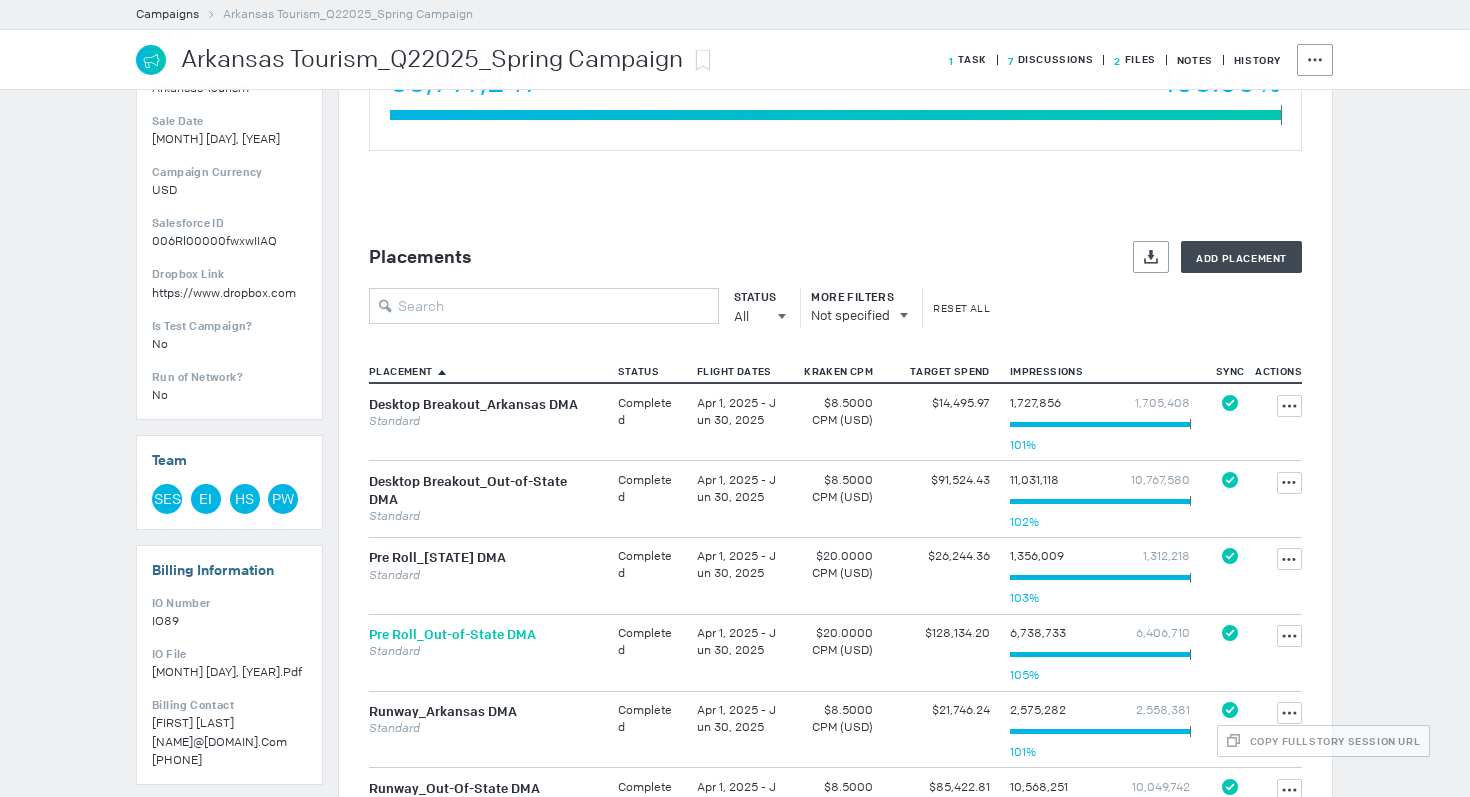 click on "Pre Roll_Out-of-State DMA" at bounding box center (452, 634) 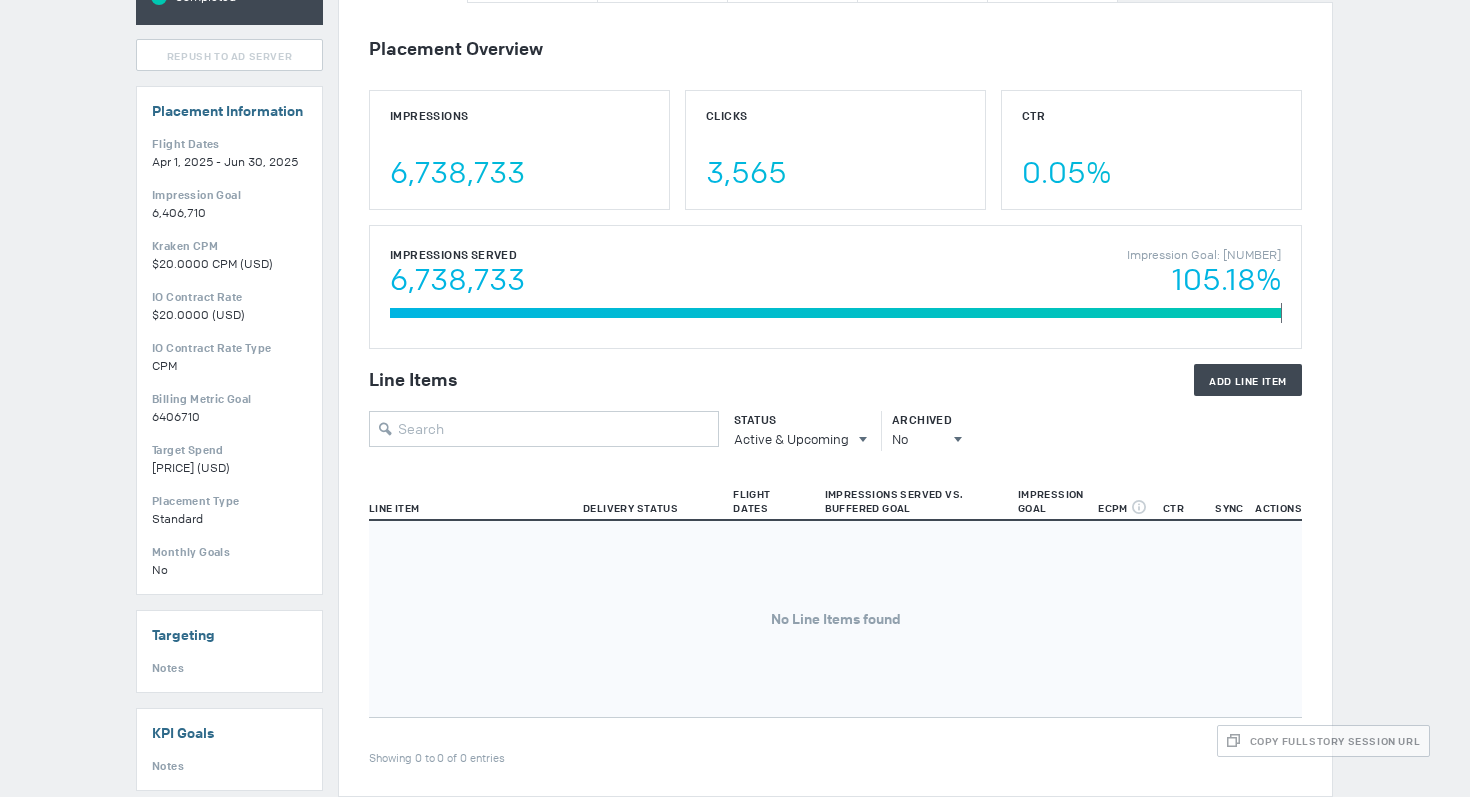 scroll, scrollTop: 0, scrollLeft: 0, axis: both 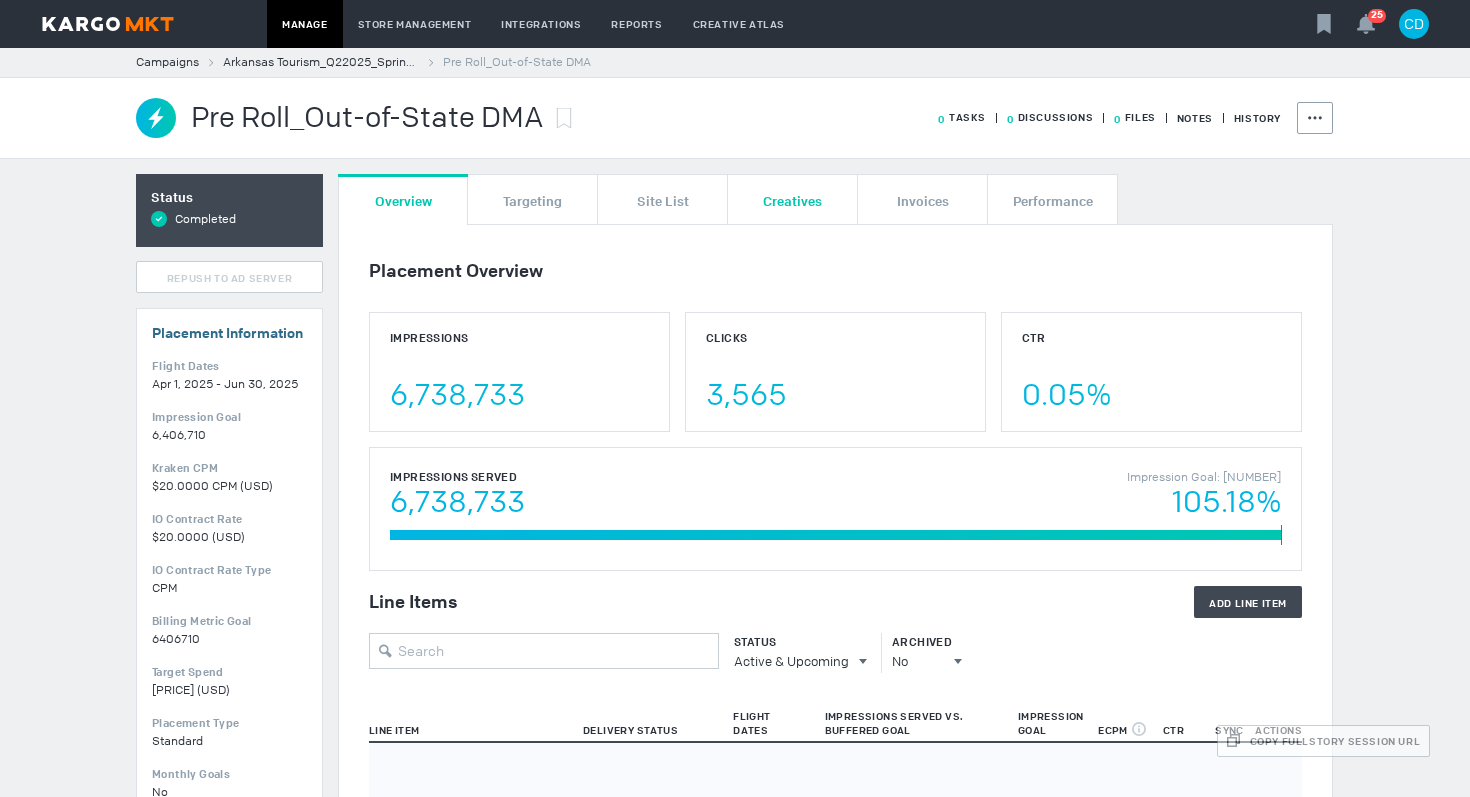 click on "Creatives" at bounding box center (792, 200) 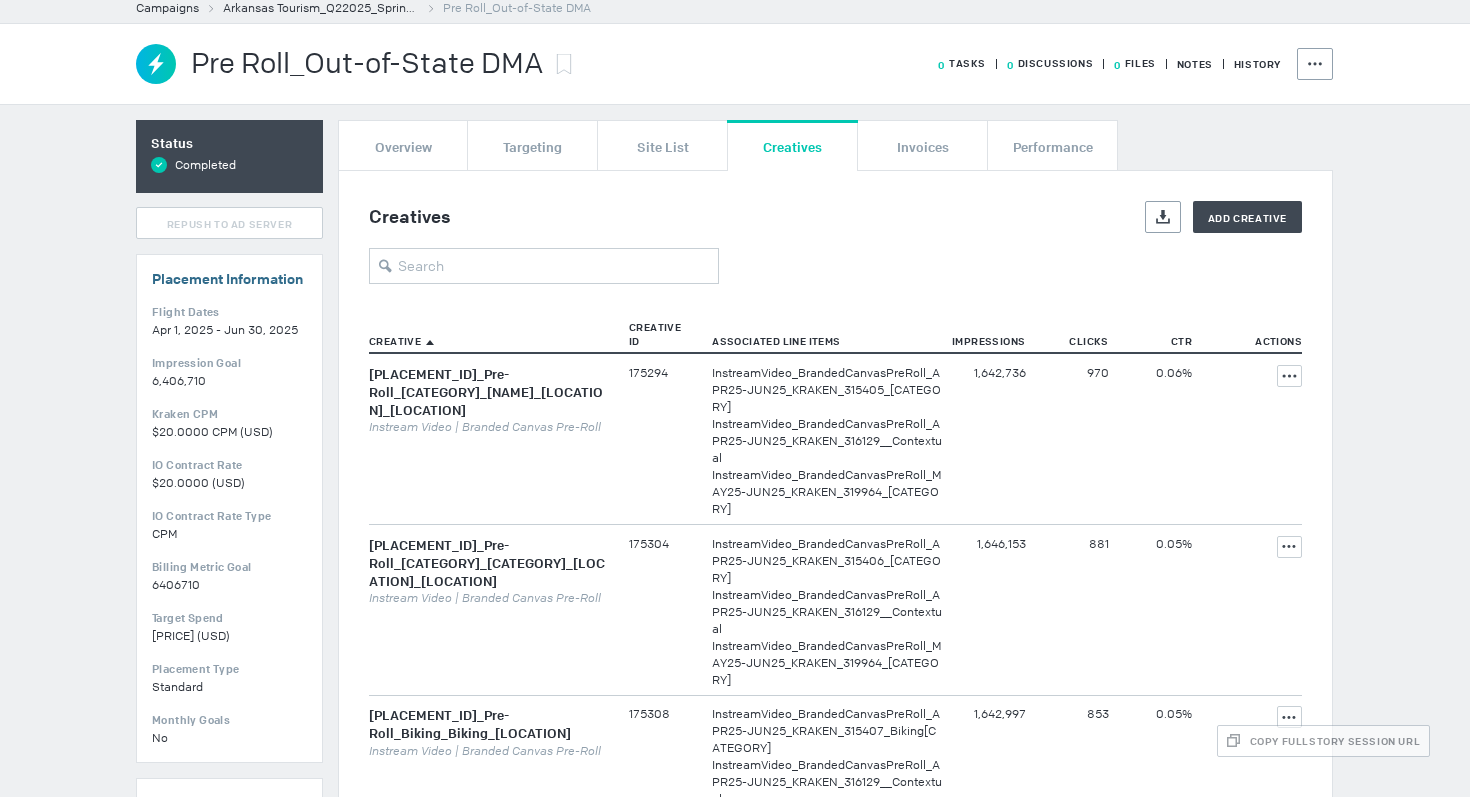 scroll, scrollTop: 55, scrollLeft: 0, axis: vertical 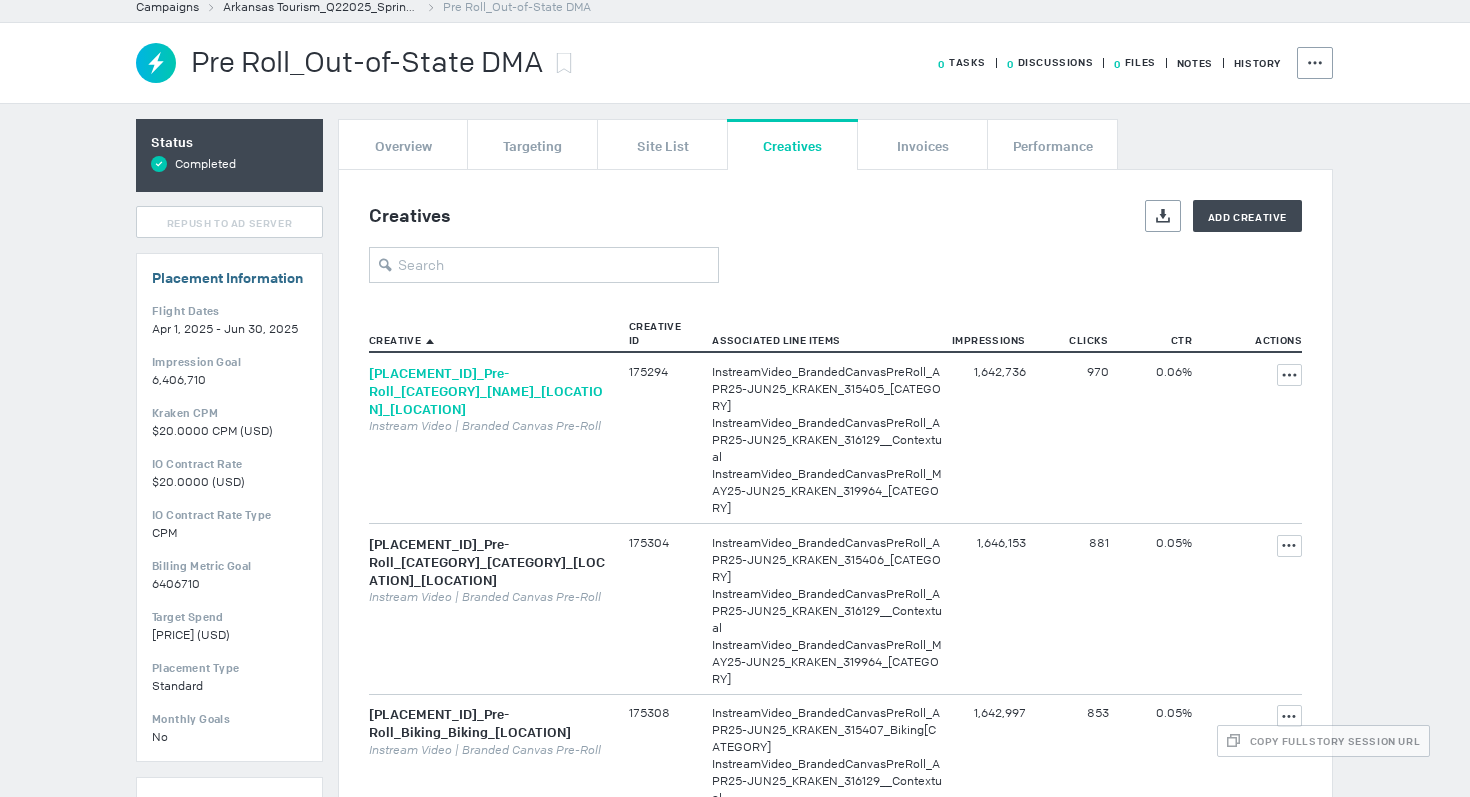 click on "474221_Pre-Roll_General_Family NWA_Out of state" at bounding box center [486, 391] 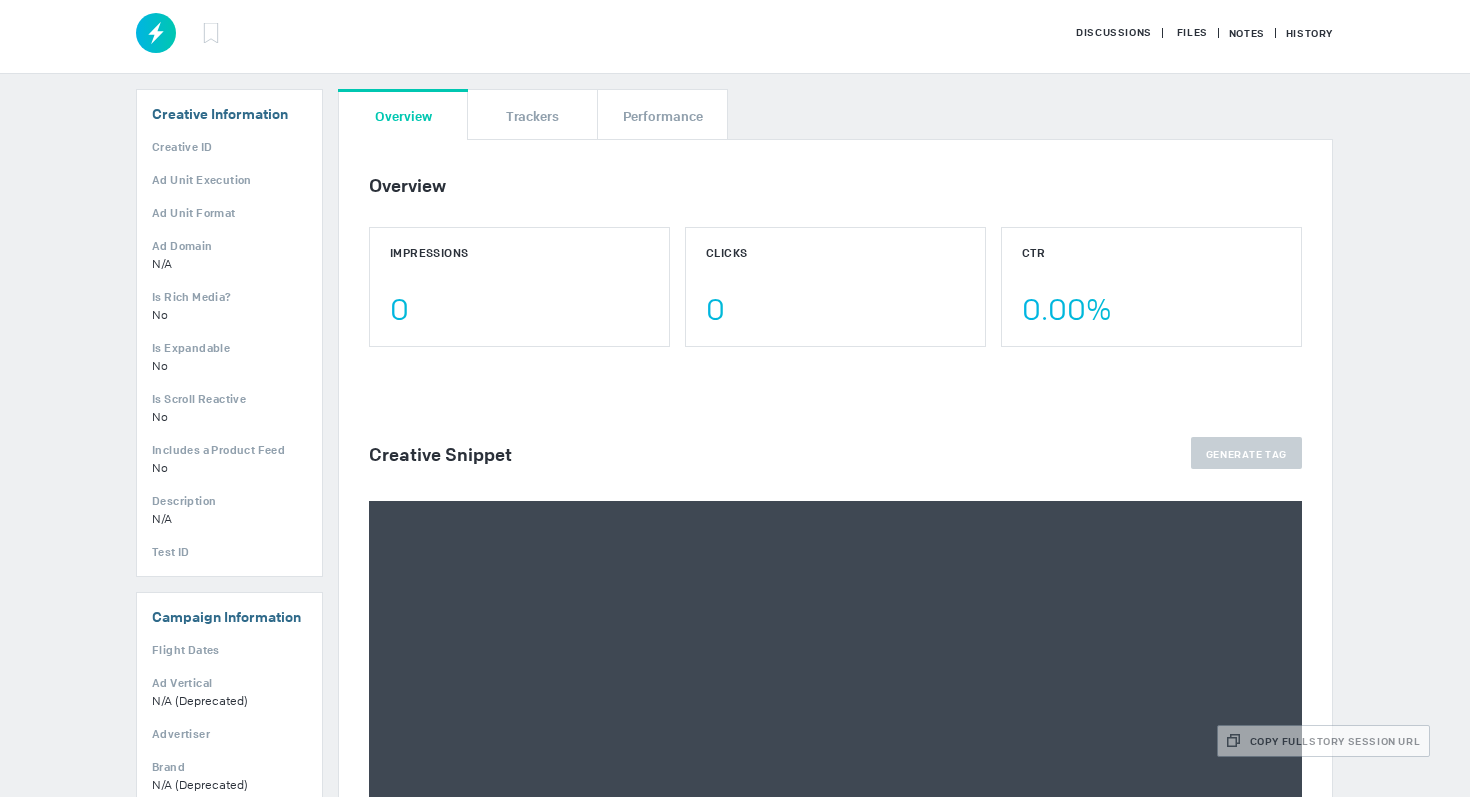 scroll, scrollTop: 310, scrollLeft: 0, axis: vertical 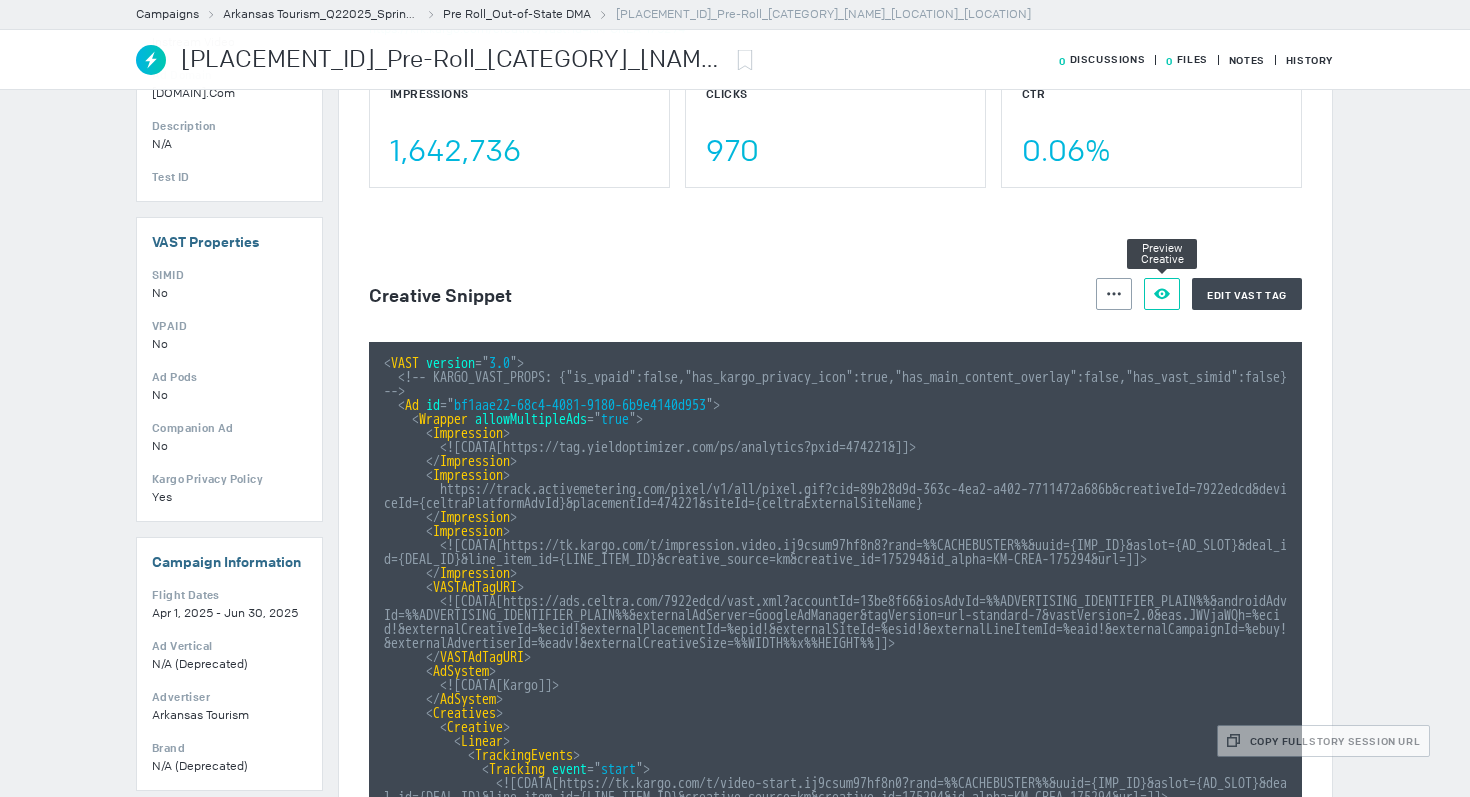 click at bounding box center [1114, 294] 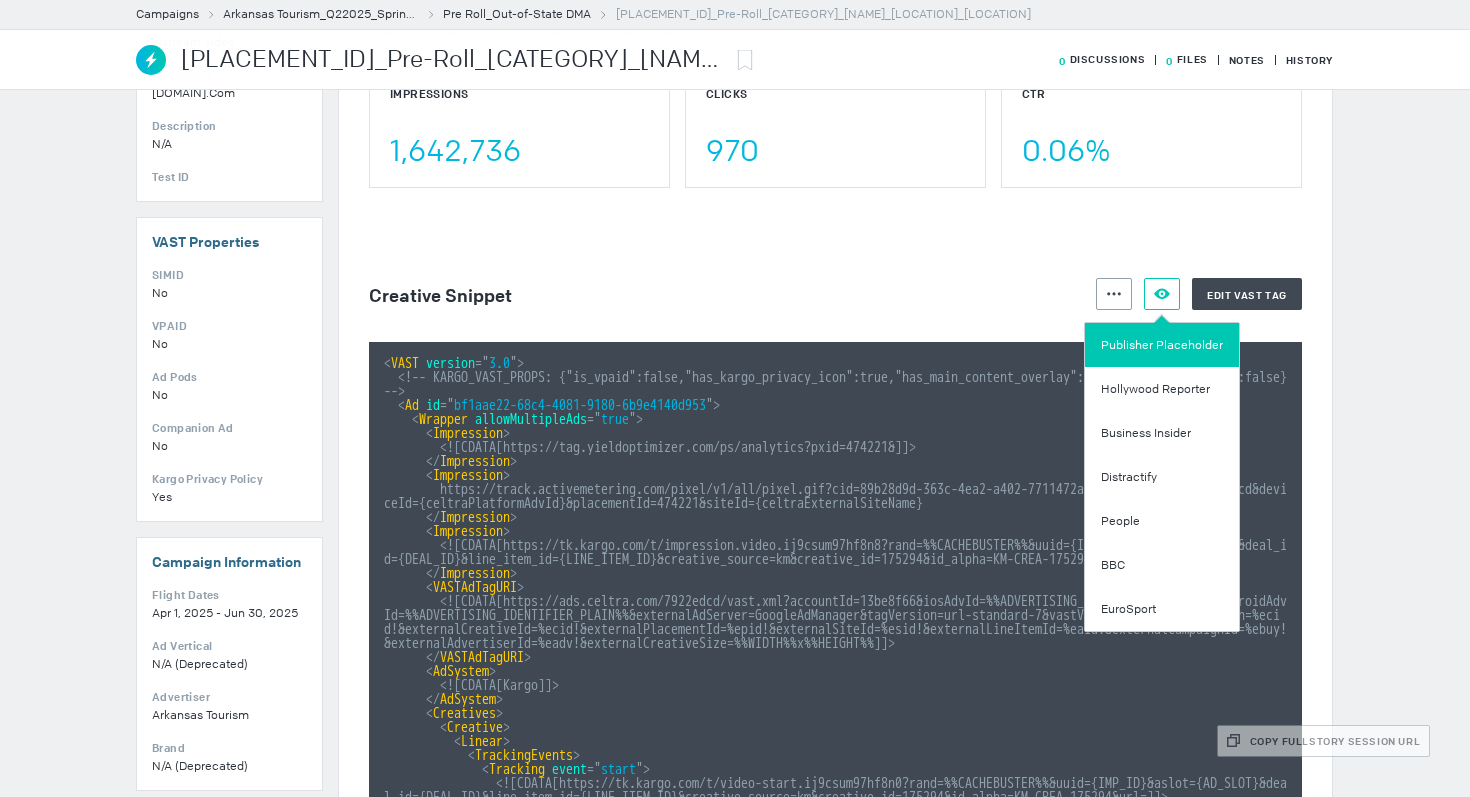 click on "Publisher Placeholder" at bounding box center [1162, 345] 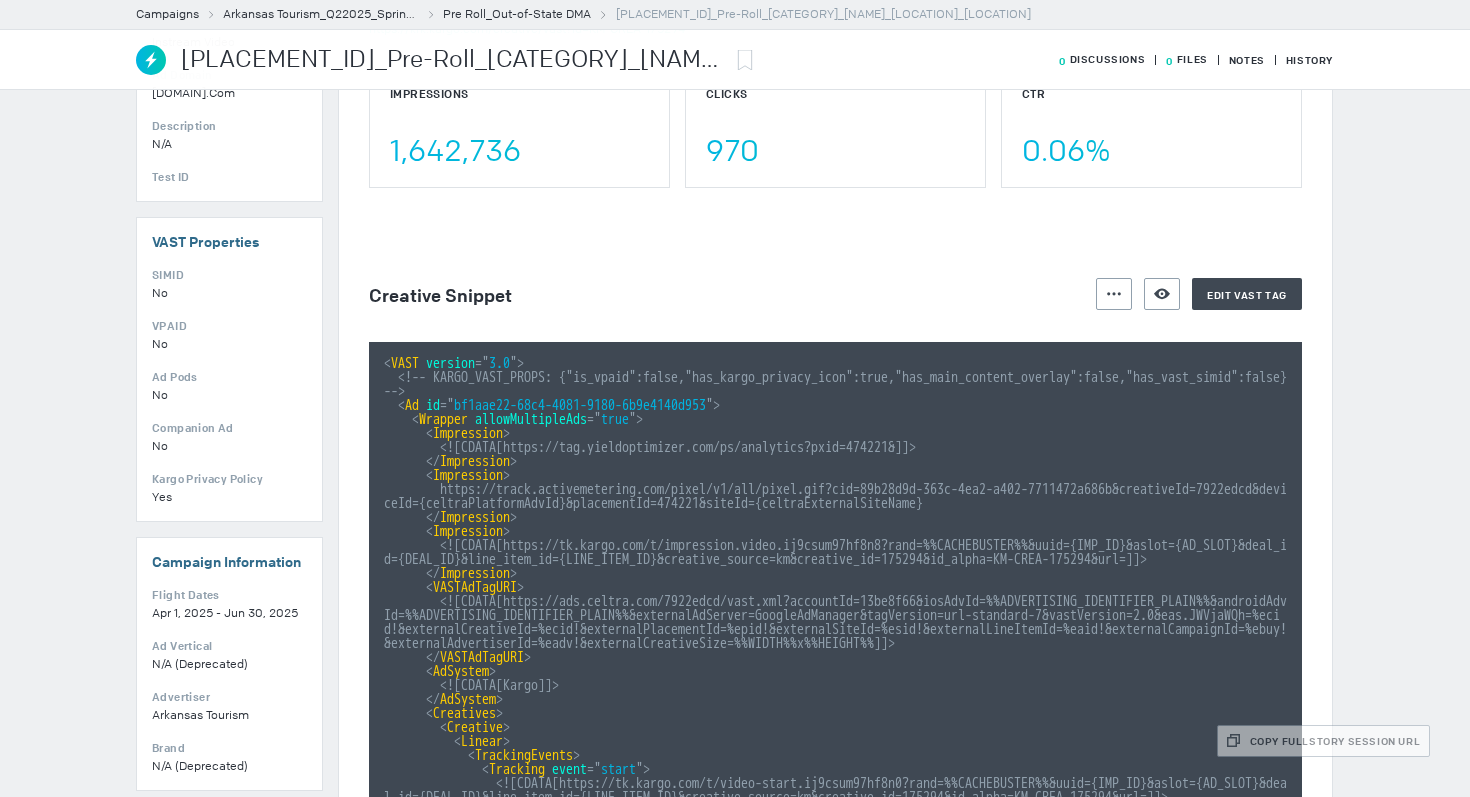 scroll, scrollTop: 0, scrollLeft: 0, axis: both 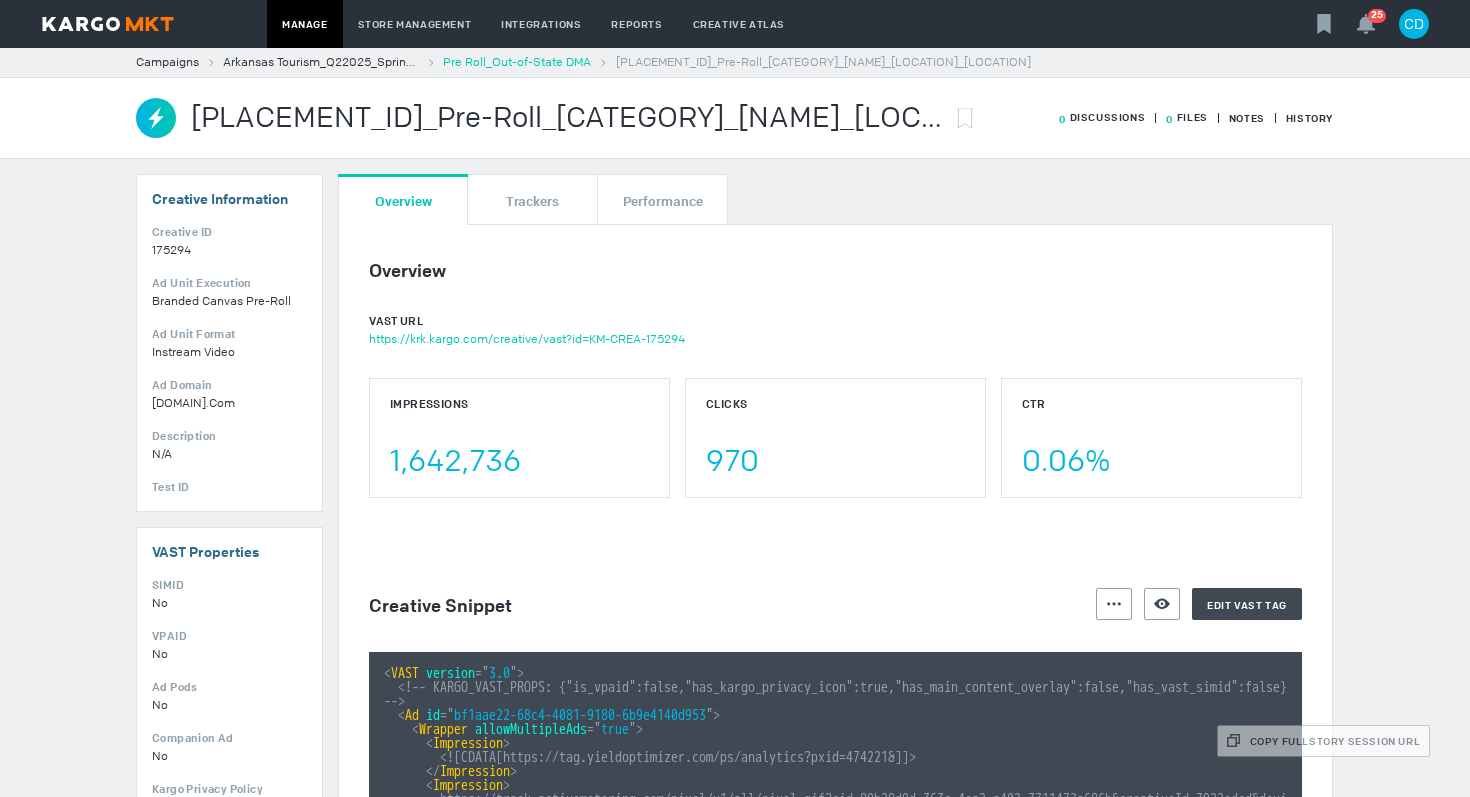 click on "Pre Roll_Out-of-State DMA" at bounding box center [517, 62] 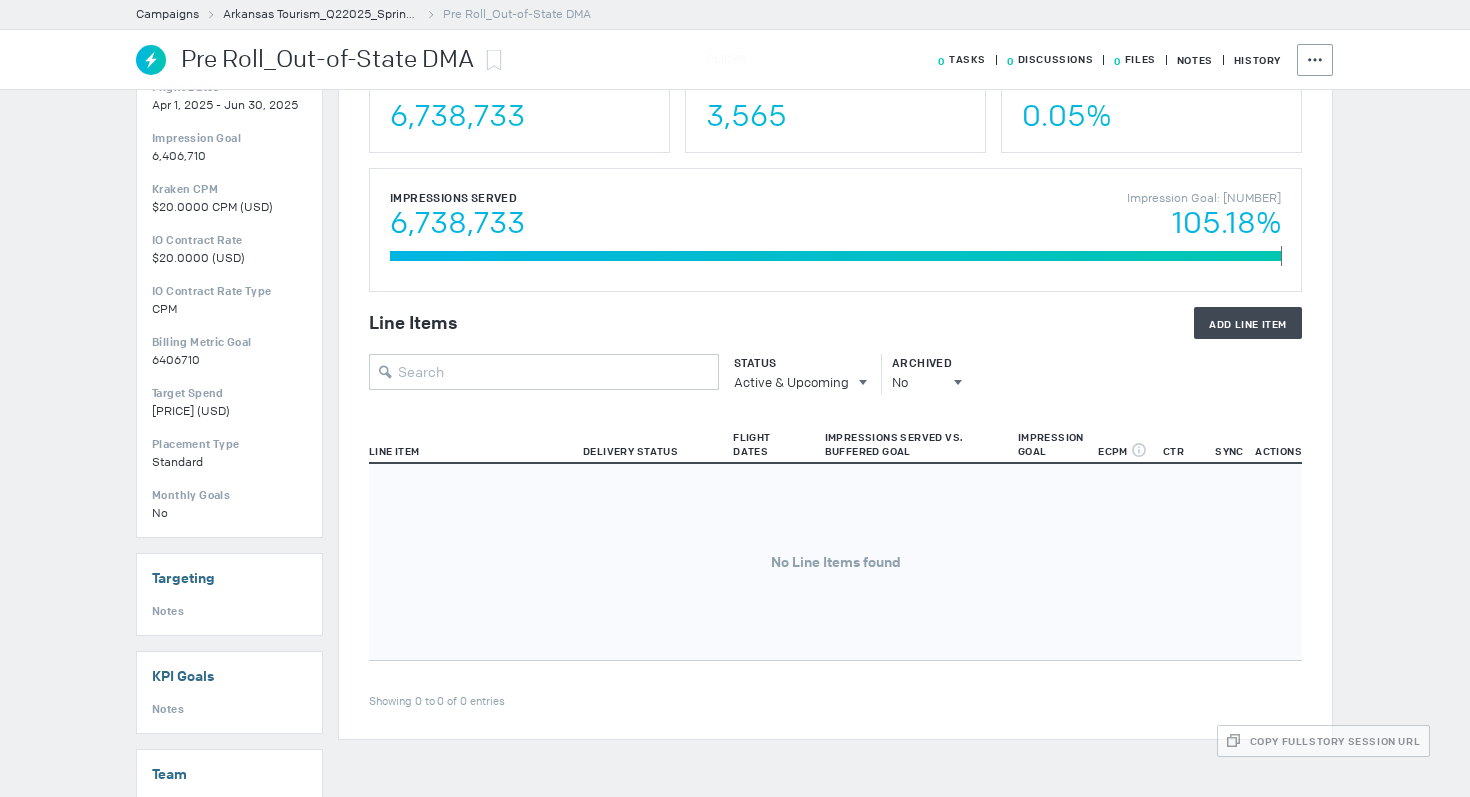 scroll, scrollTop: 354, scrollLeft: 0, axis: vertical 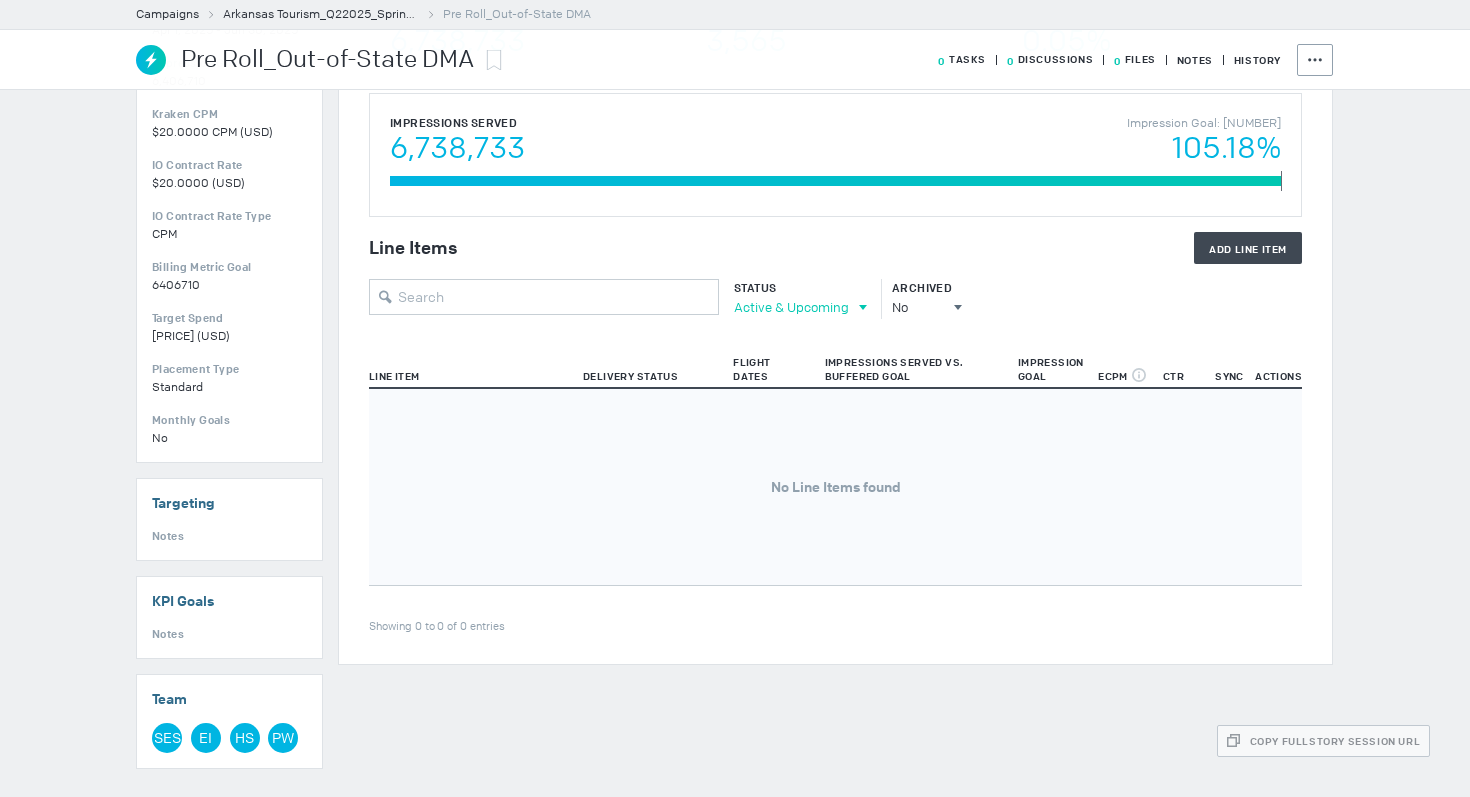 click on "Active & Upcoming" at bounding box center (791, 307) 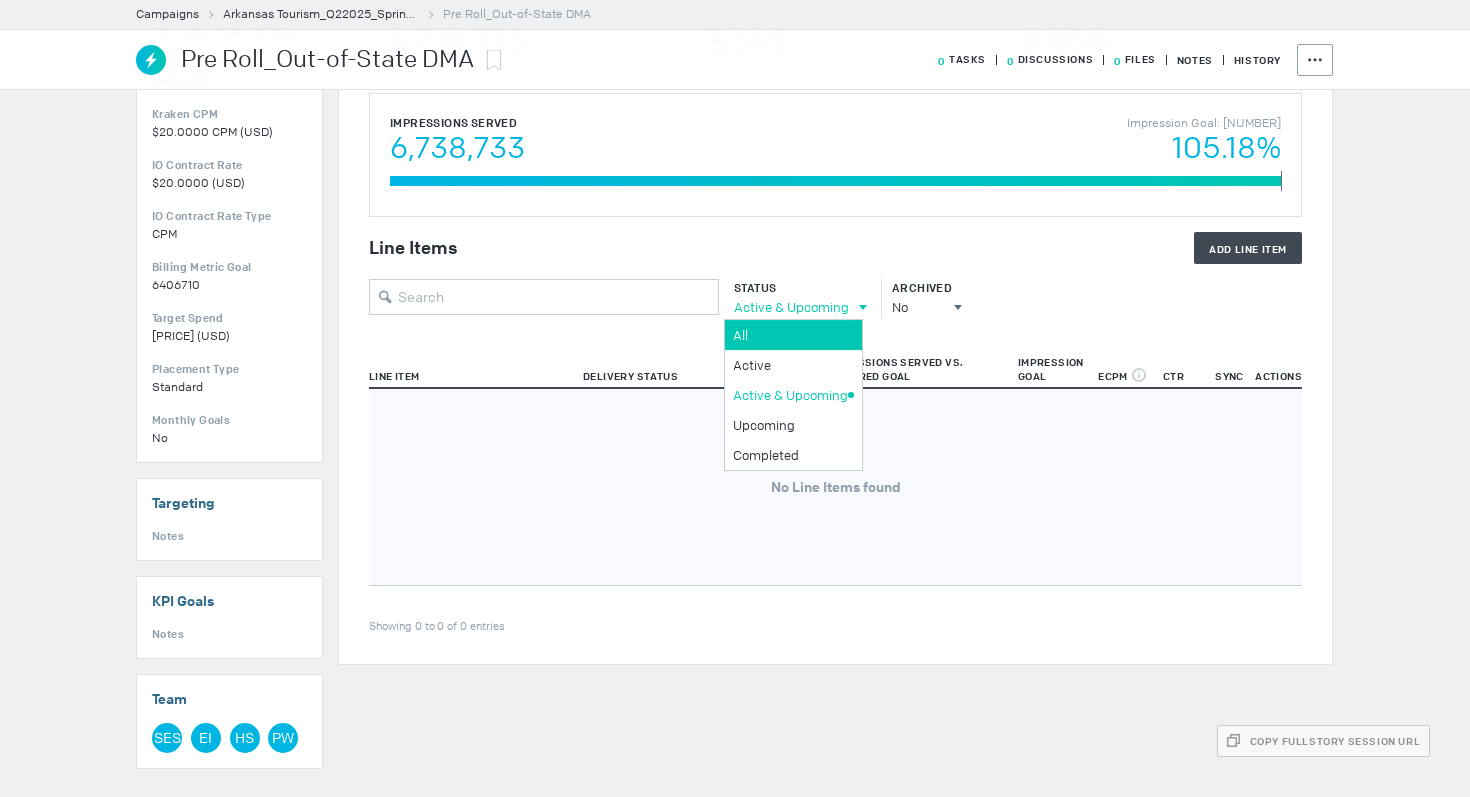 click on "All" at bounding box center (790, 335) 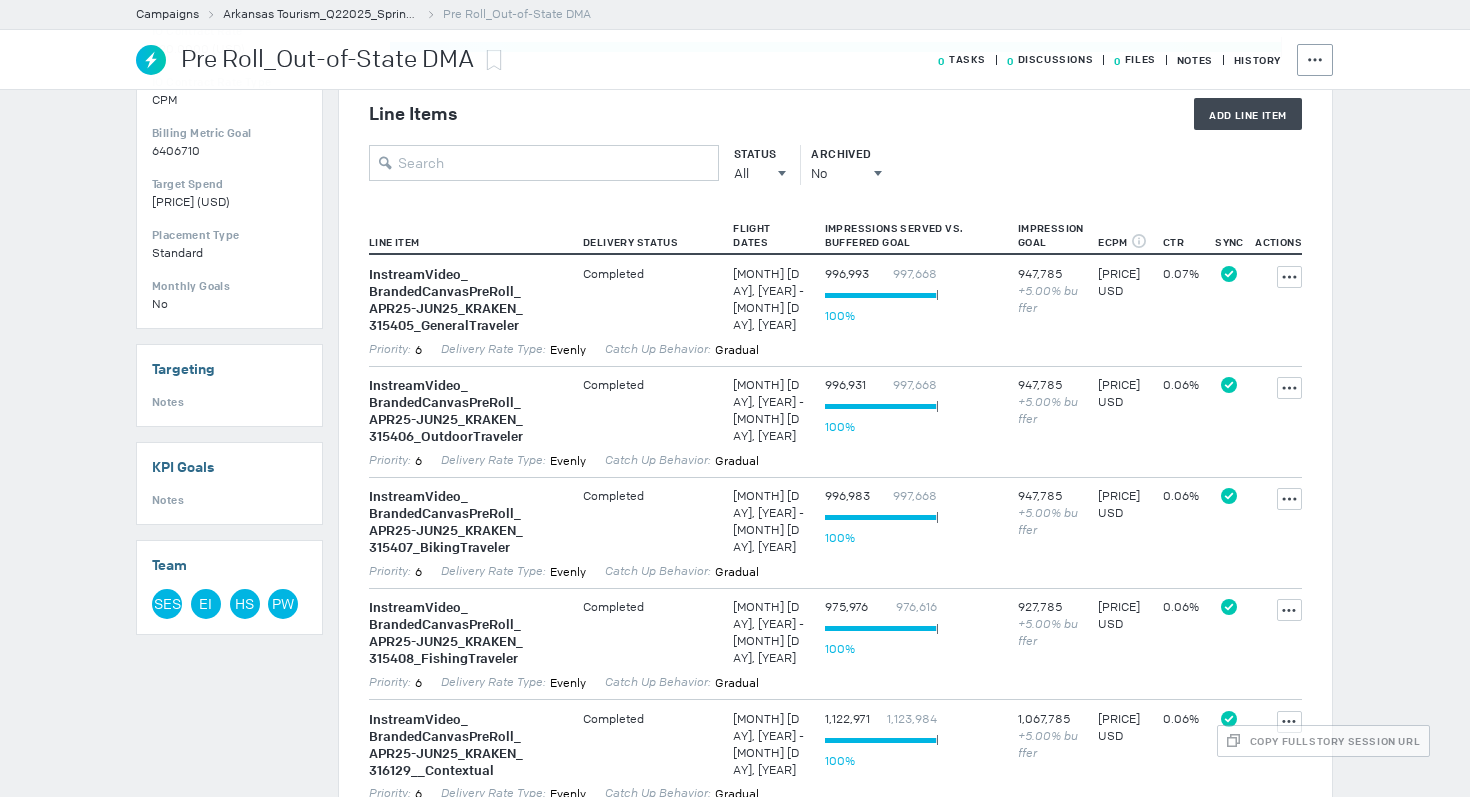 scroll, scrollTop: 0, scrollLeft: 0, axis: both 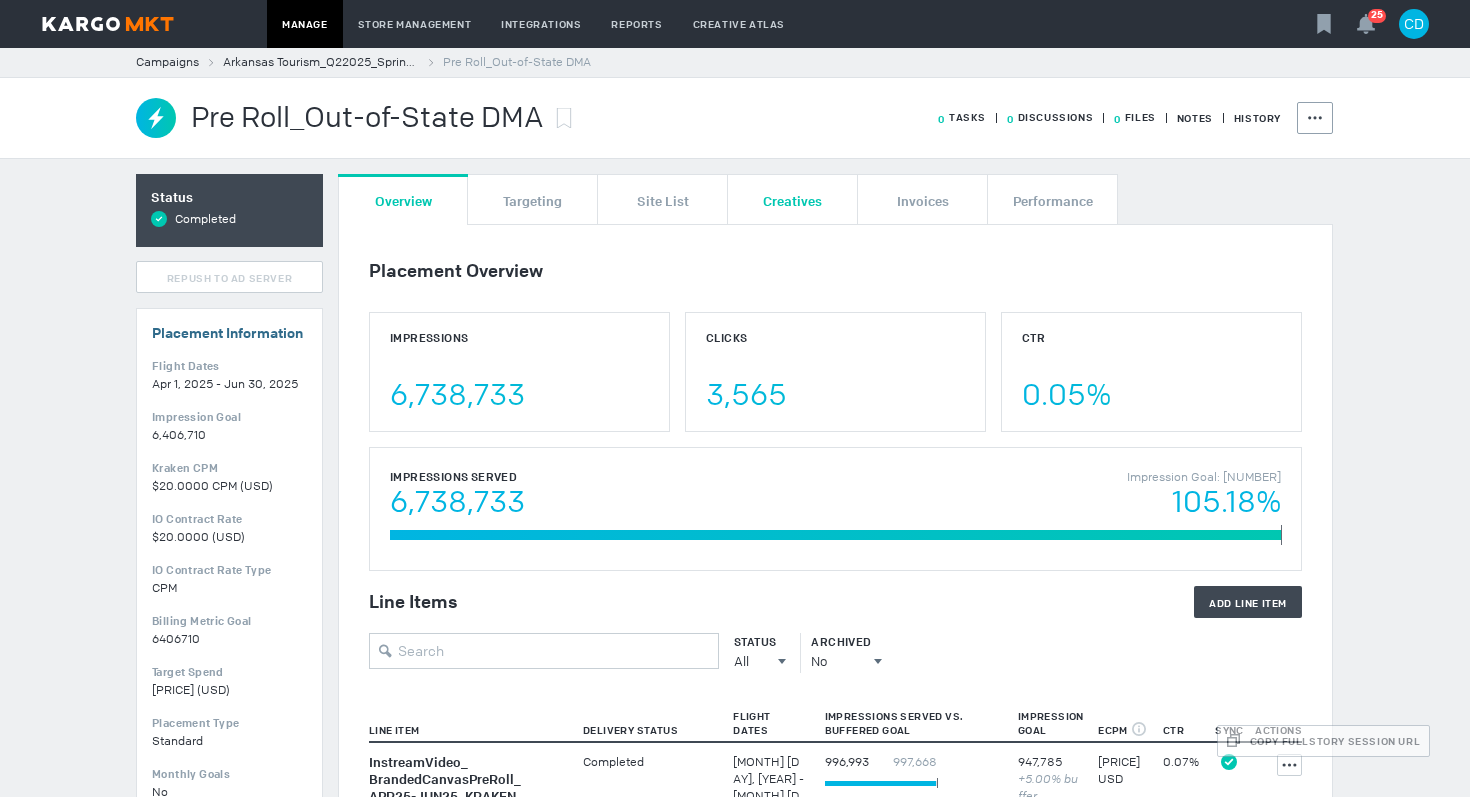 click on "Creatives" at bounding box center [792, 199] 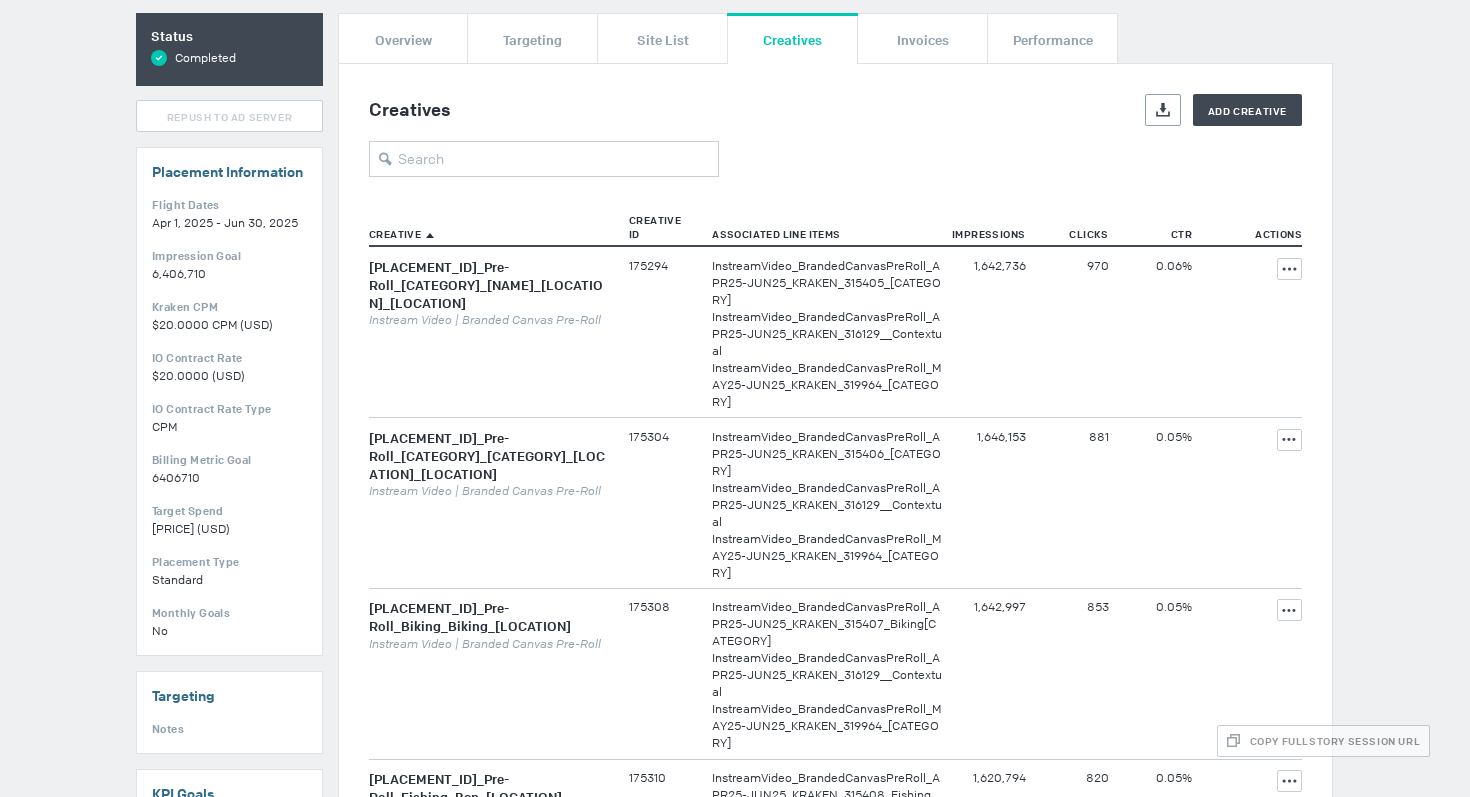 scroll, scrollTop: 193, scrollLeft: 0, axis: vertical 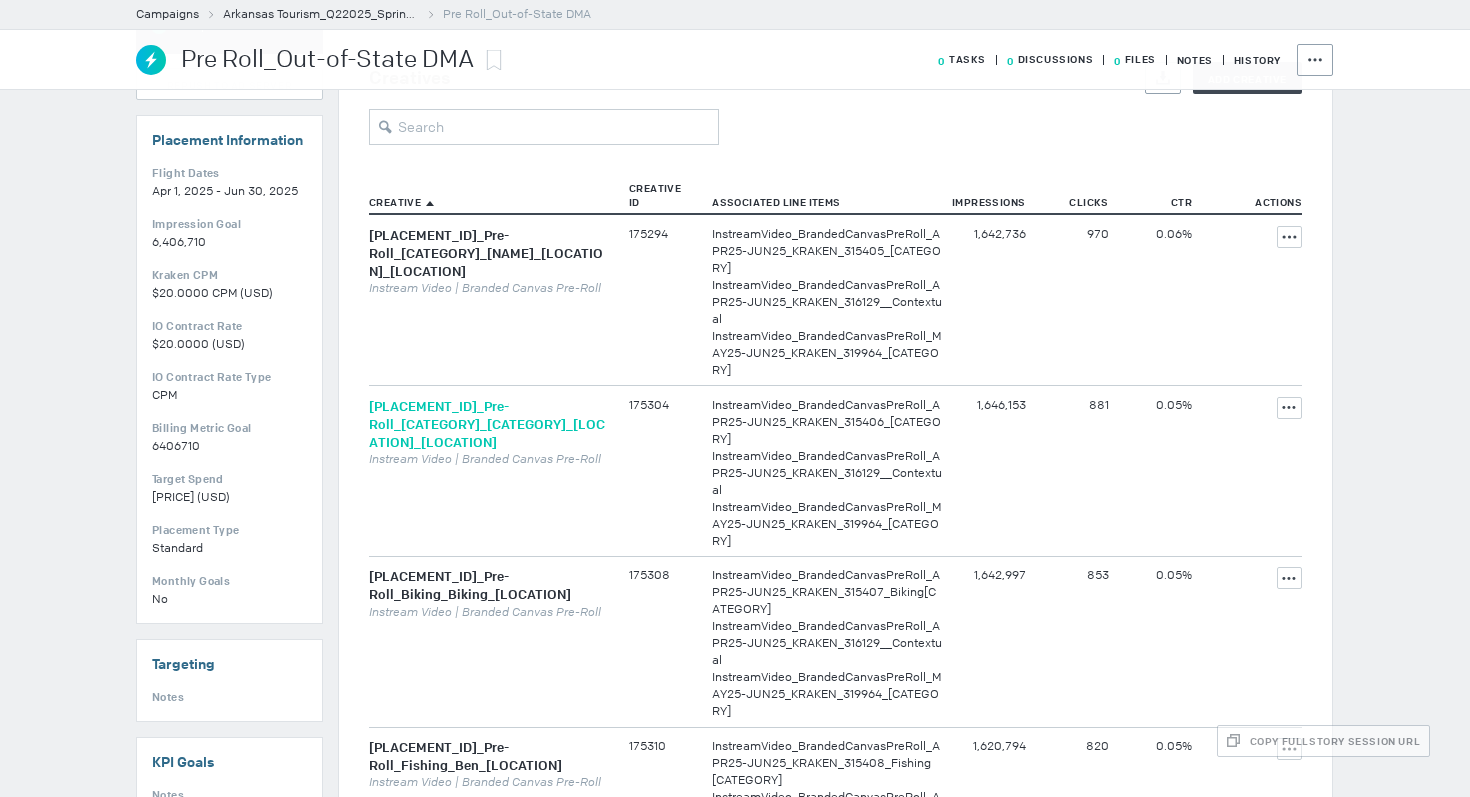 click on "474225_Pre-Roll_Outdoor_Biking_Out of State" at bounding box center (487, 424) 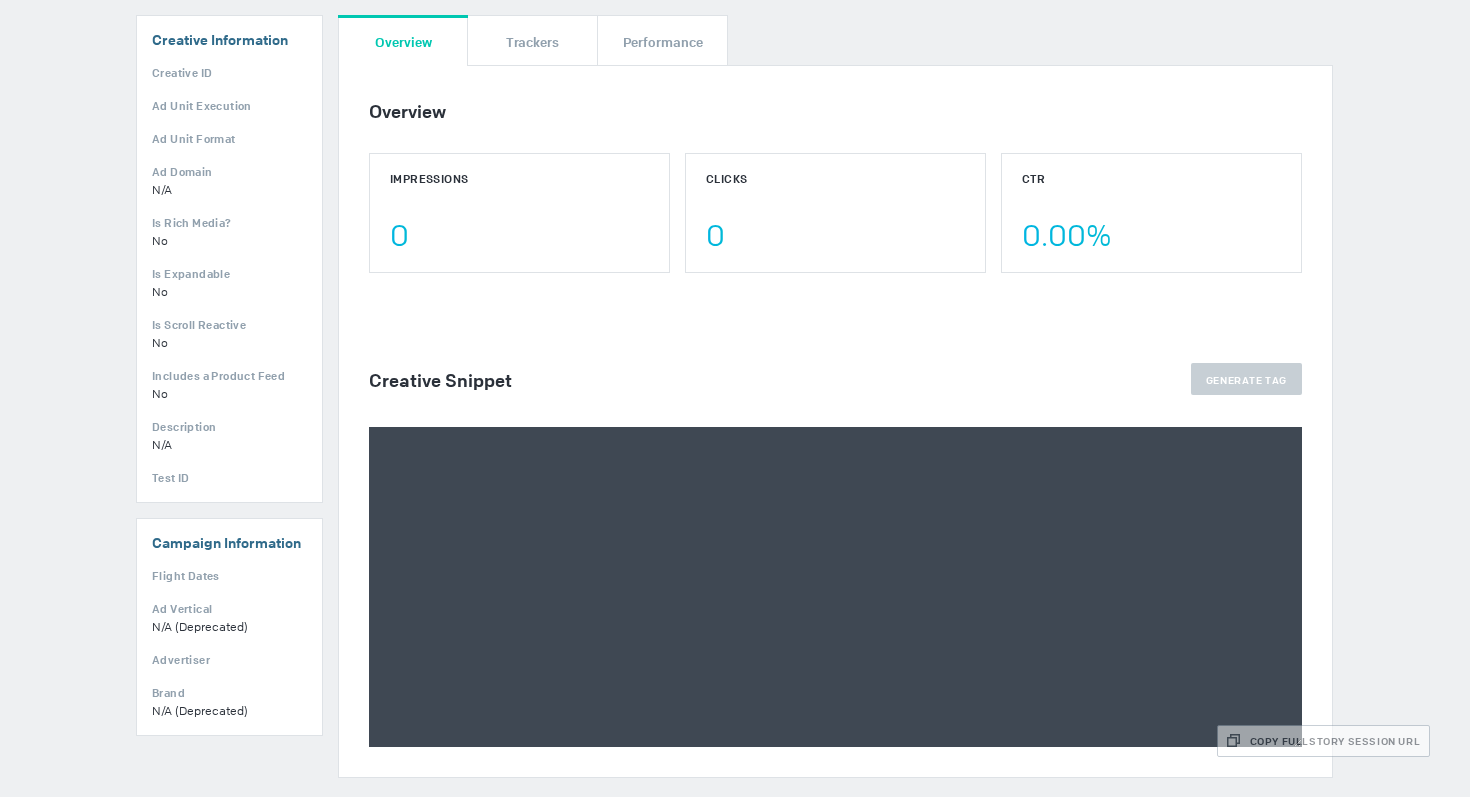 scroll, scrollTop: 448, scrollLeft: 0, axis: vertical 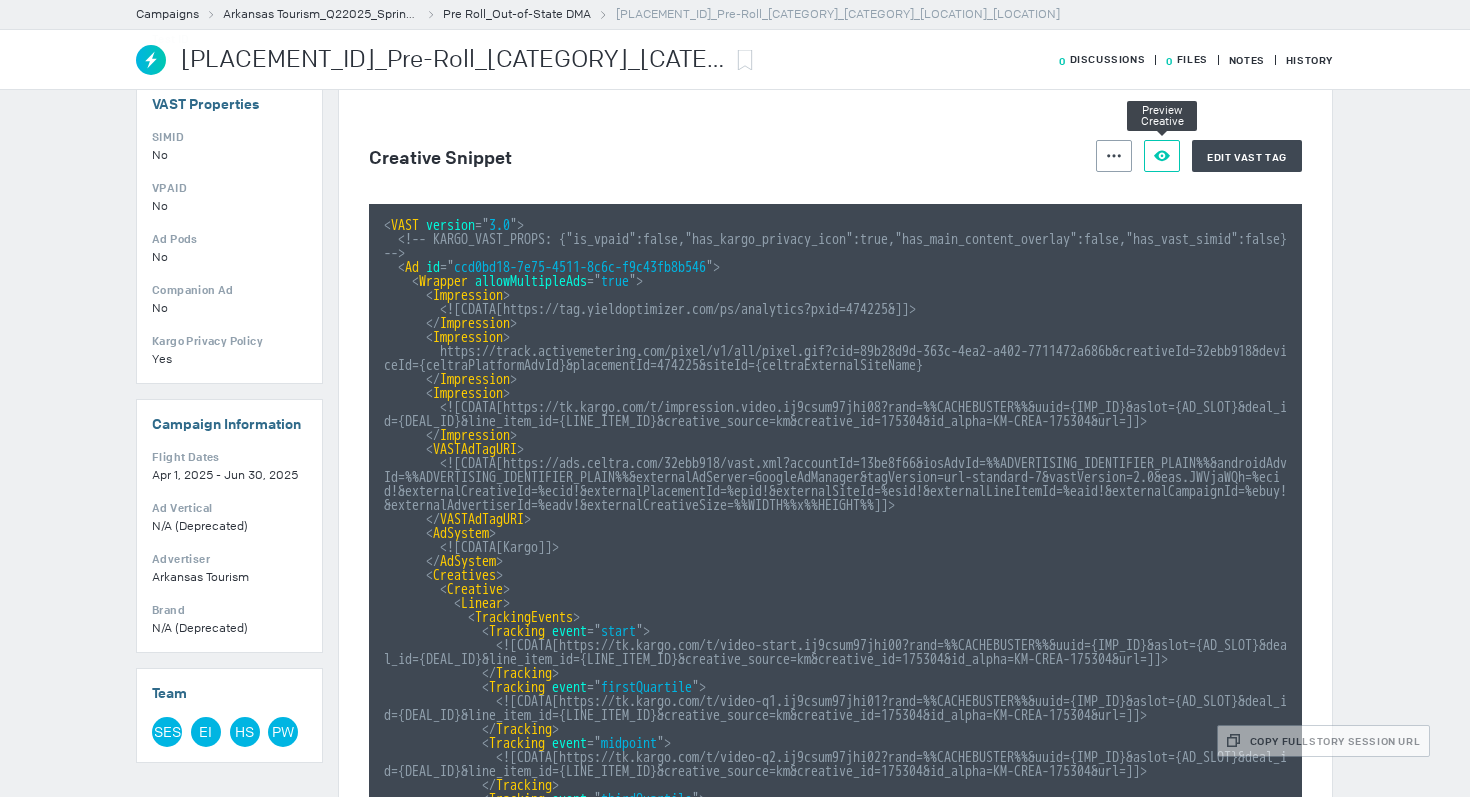 click at bounding box center [1114, 156] 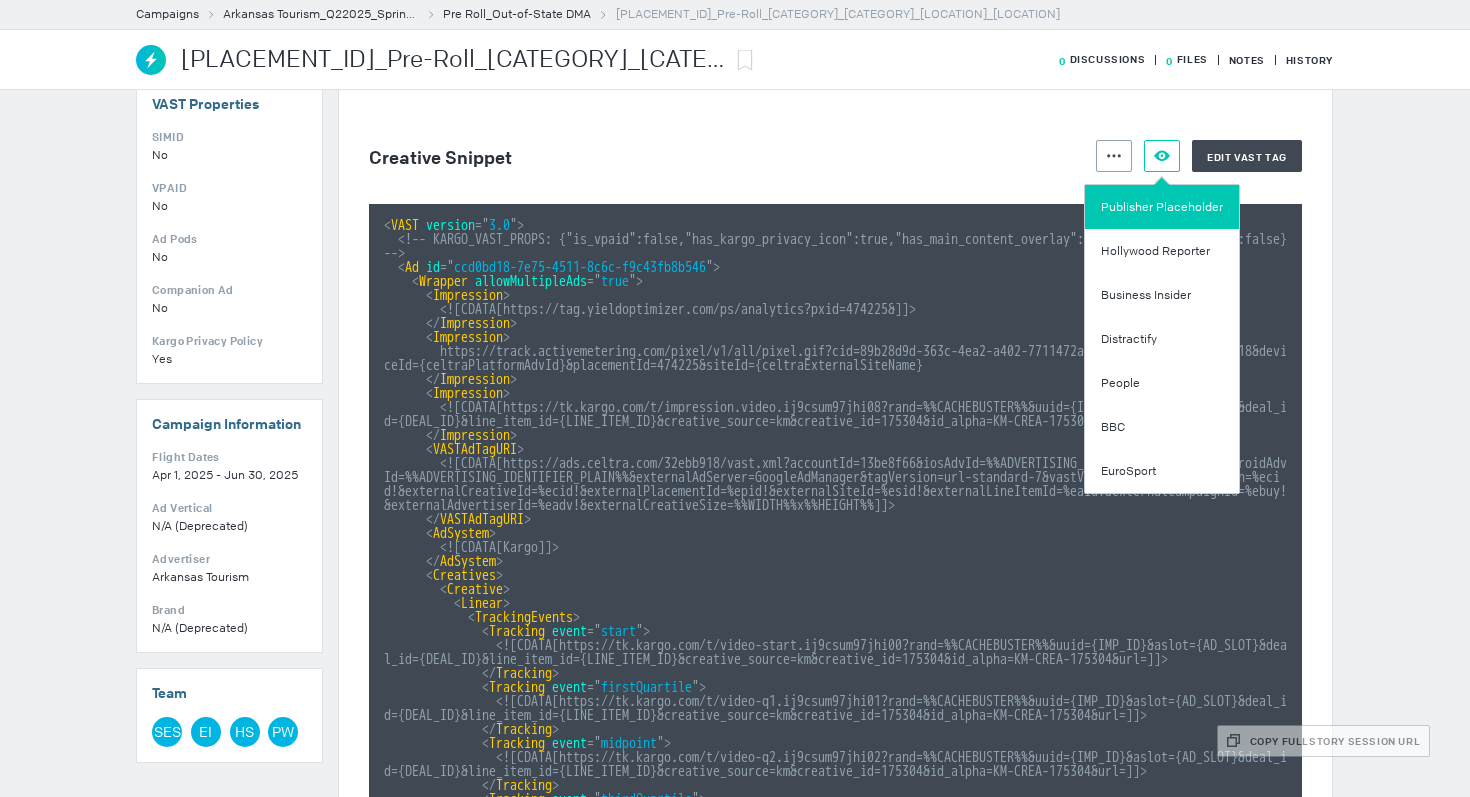 click on "Publisher Placeholder" at bounding box center [1162, 207] 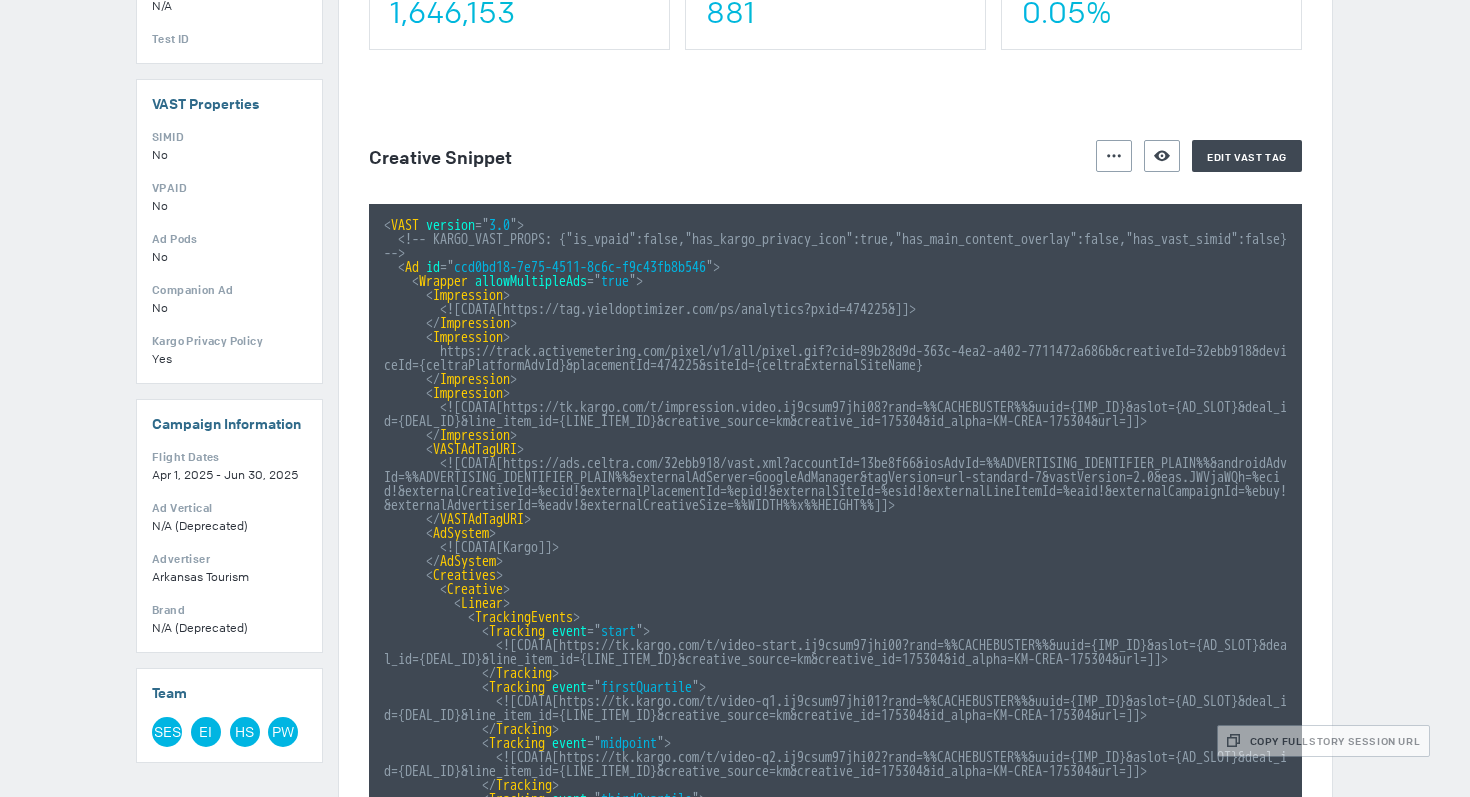 scroll, scrollTop: 0, scrollLeft: 0, axis: both 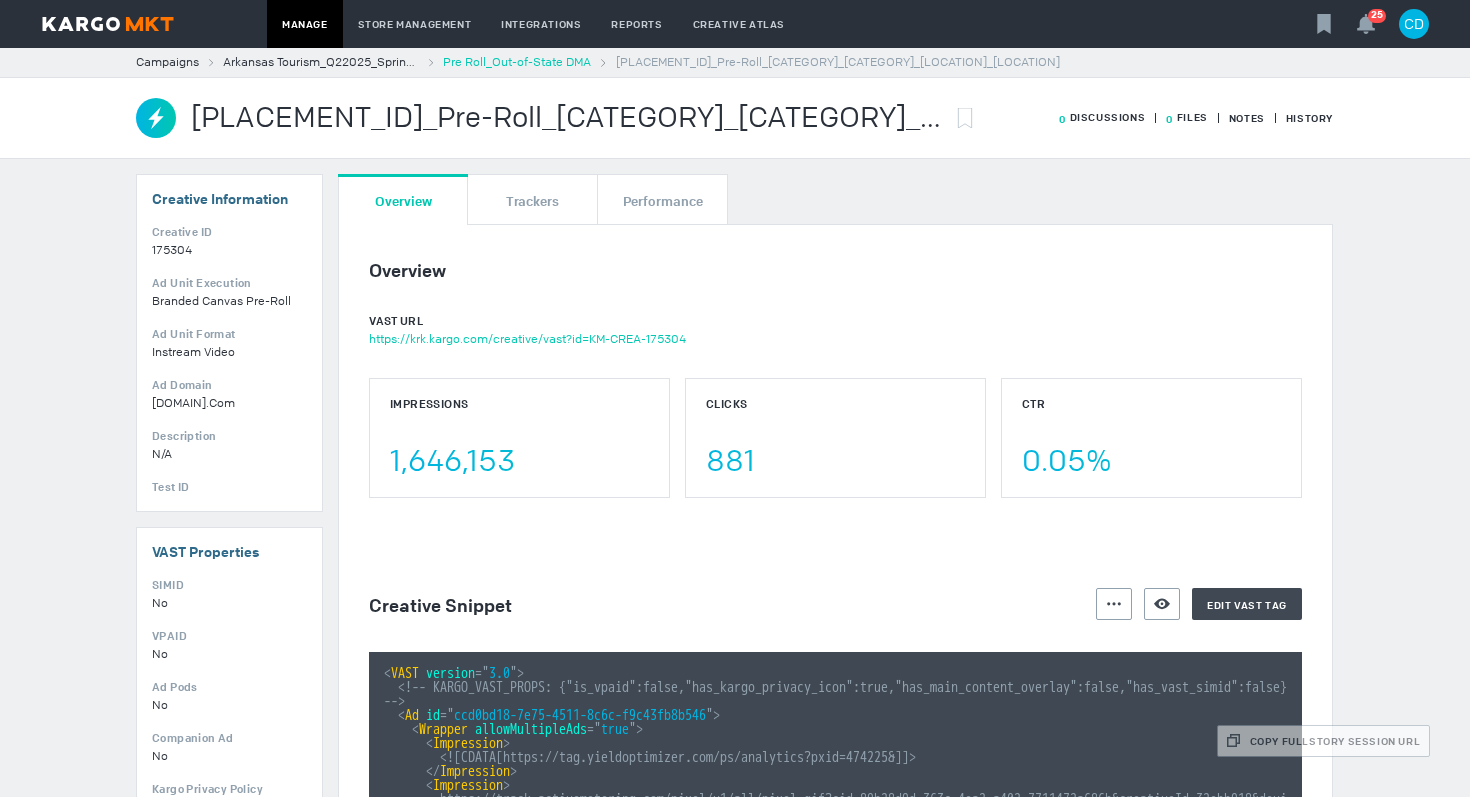 click on "Pre Roll_Out-of-State DMA" at bounding box center [517, 62] 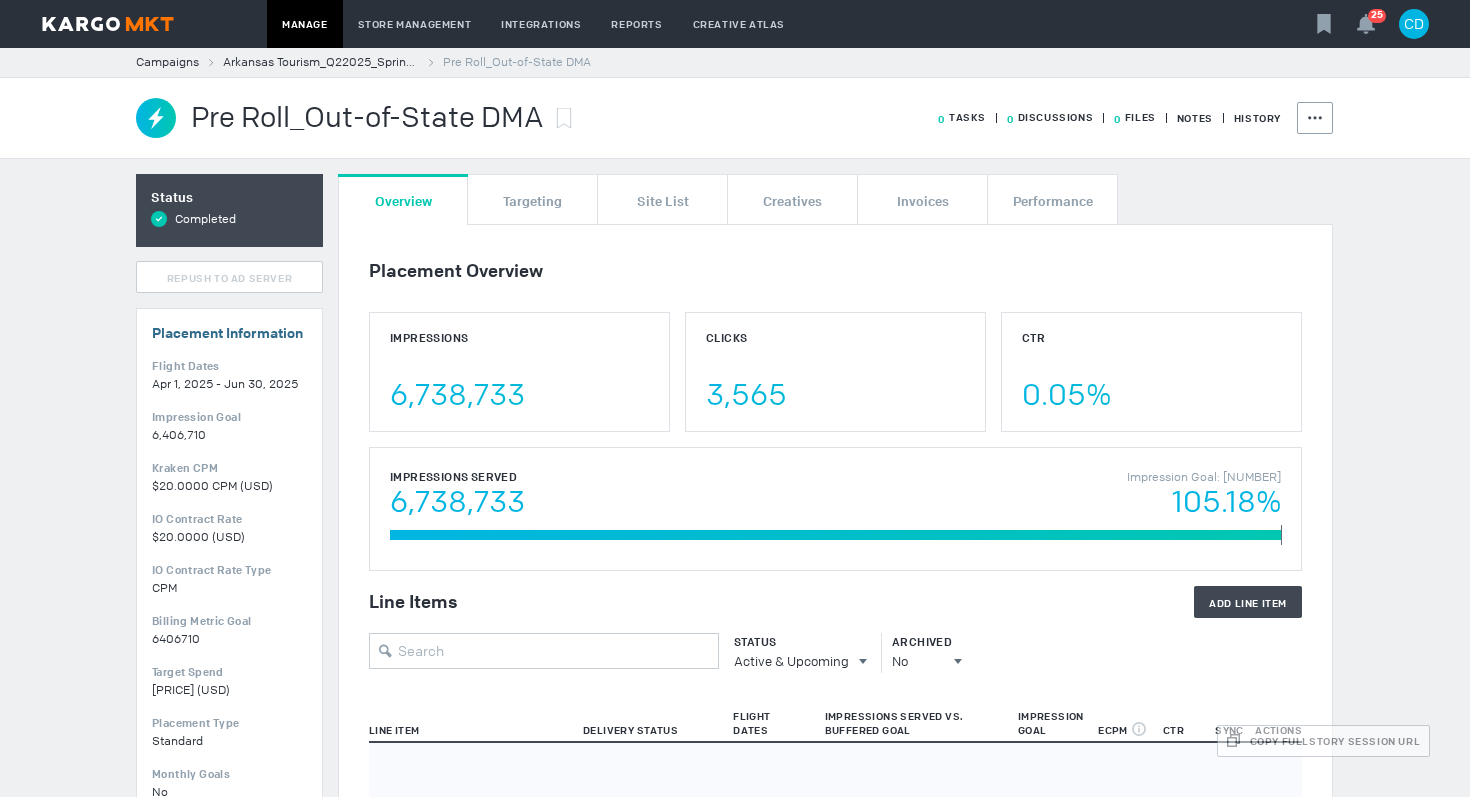 scroll, scrollTop: 33, scrollLeft: 0, axis: vertical 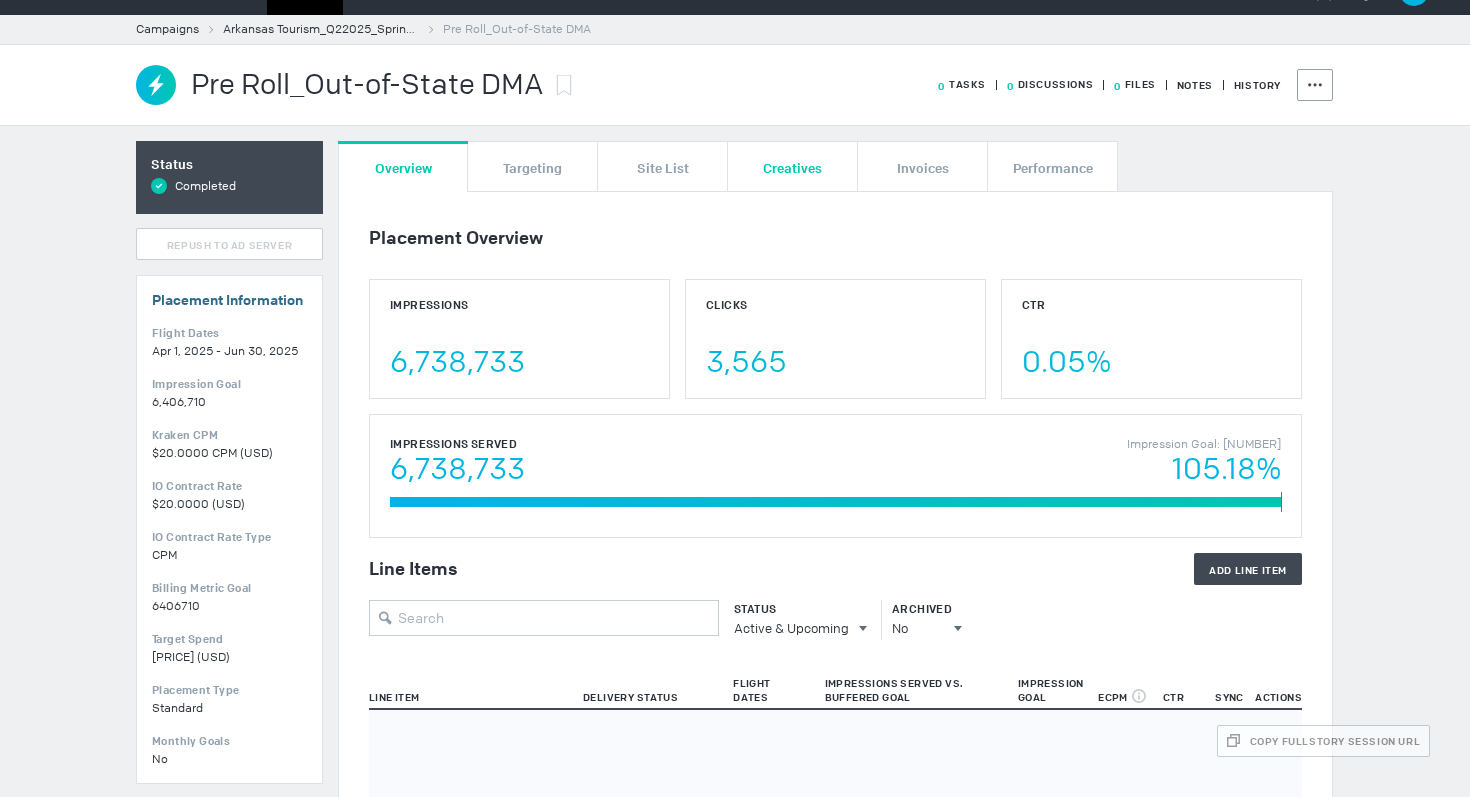 click on "Creatives" at bounding box center (792, 166) 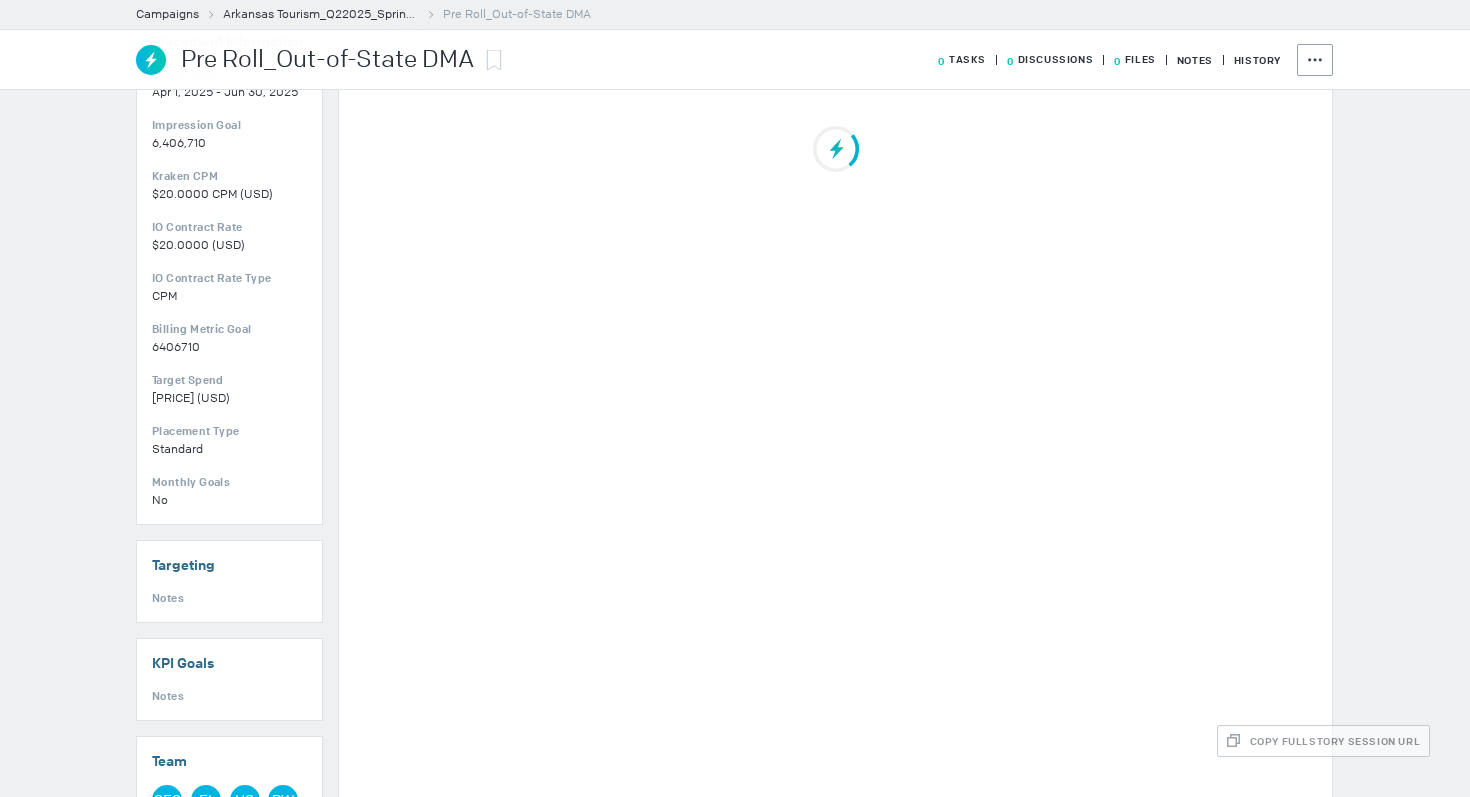 scroll, scrollTop: 359, scrollLeft: 0, axis: vertical 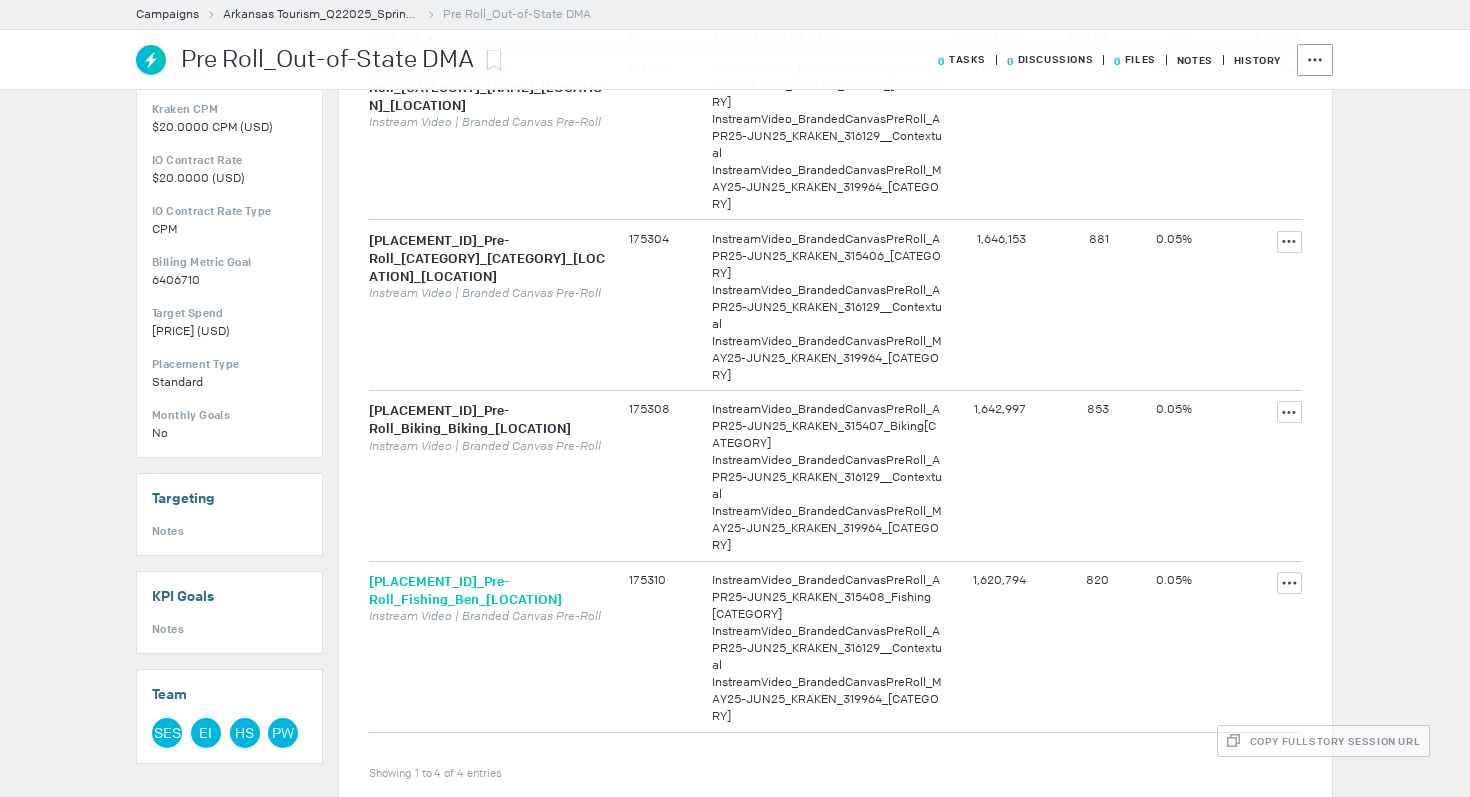click on "474229_Pre-Roll_Fishing_Ben_Out-of-State" at bounding box center (465, 590) 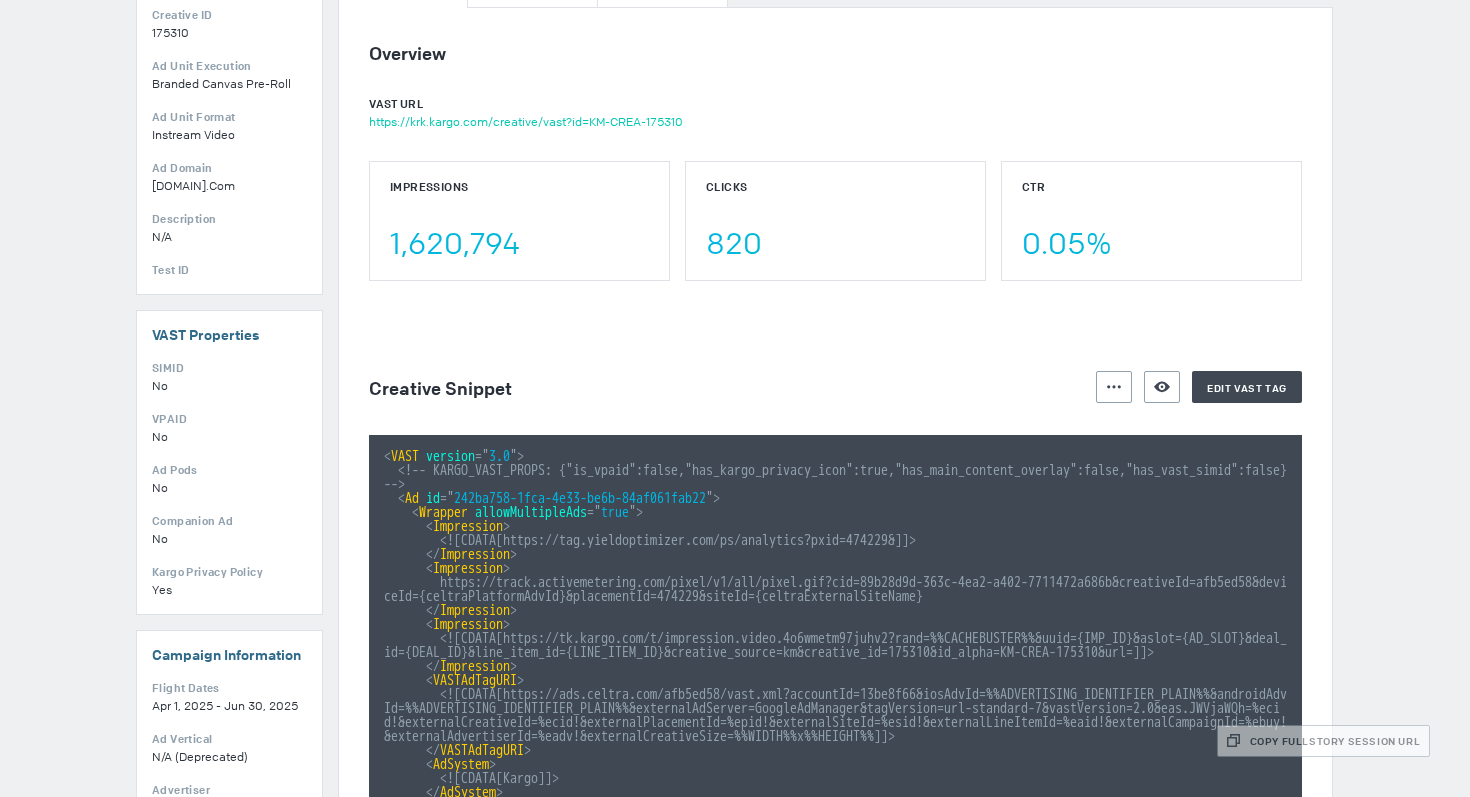 scroll, scrollTop: 0, scrollLeft: 0, axis: both 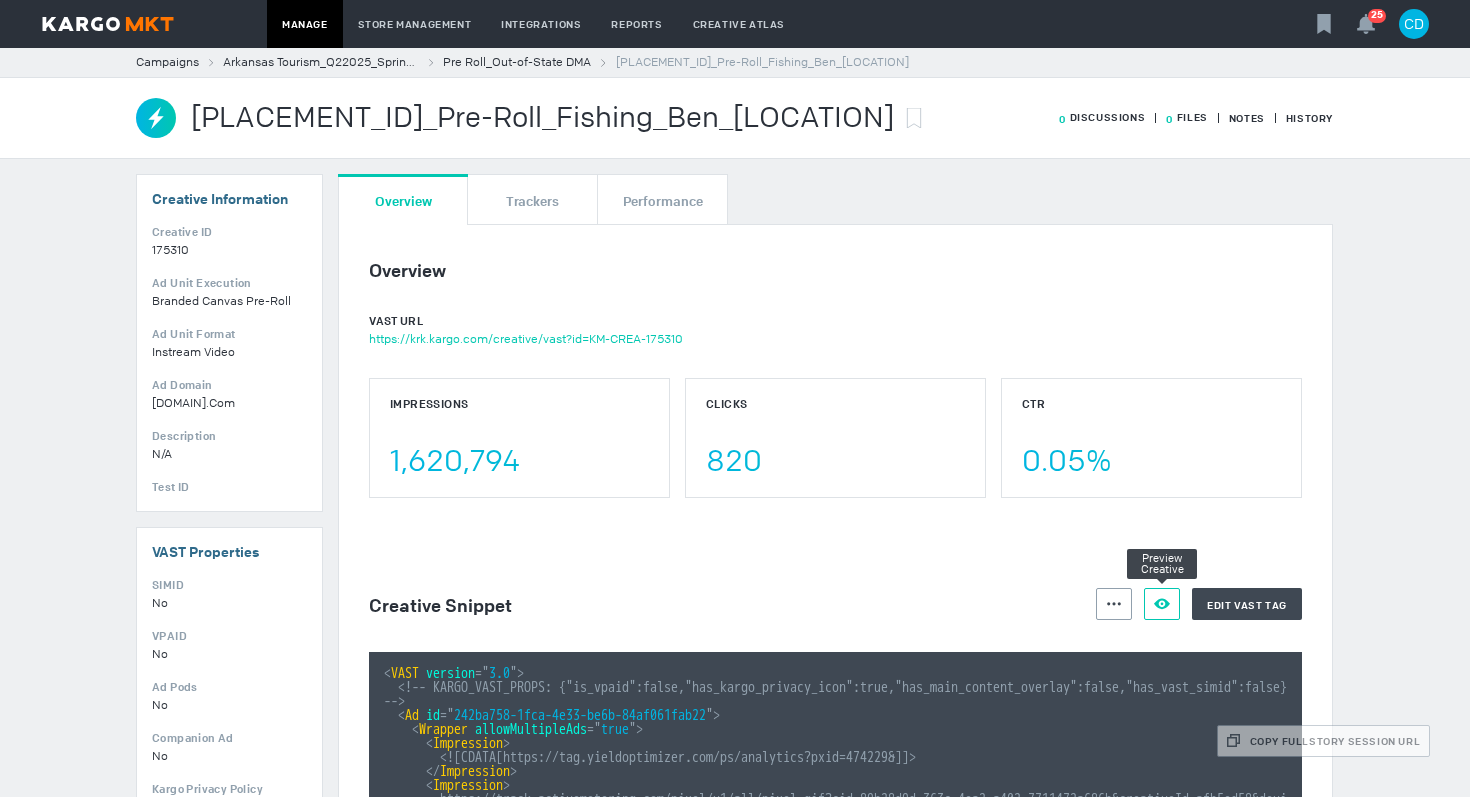click on "Preview Creative" at bounding box center [1162, 604] 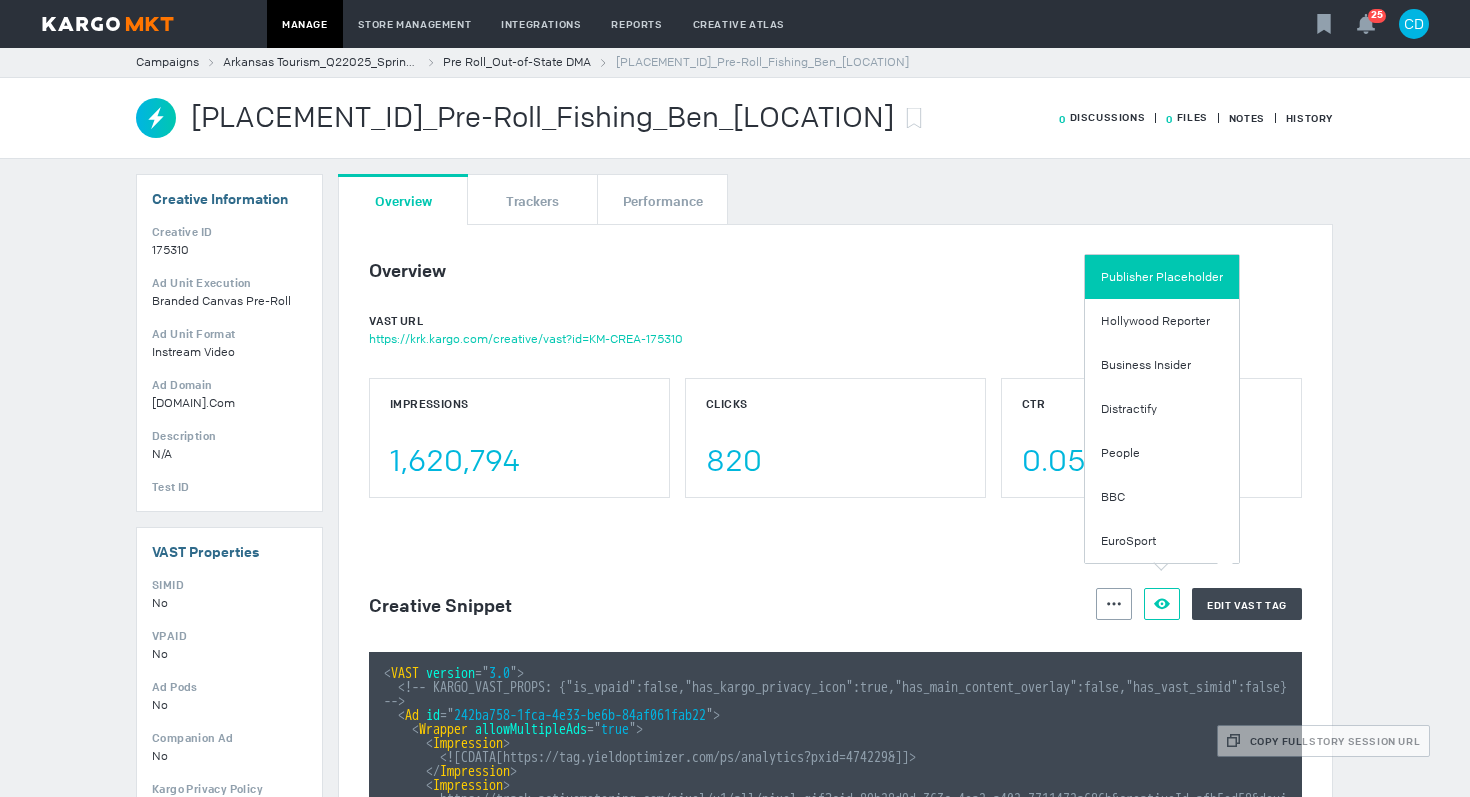 click on "Publisher Placeholder" at bounding box center [1162, 277] 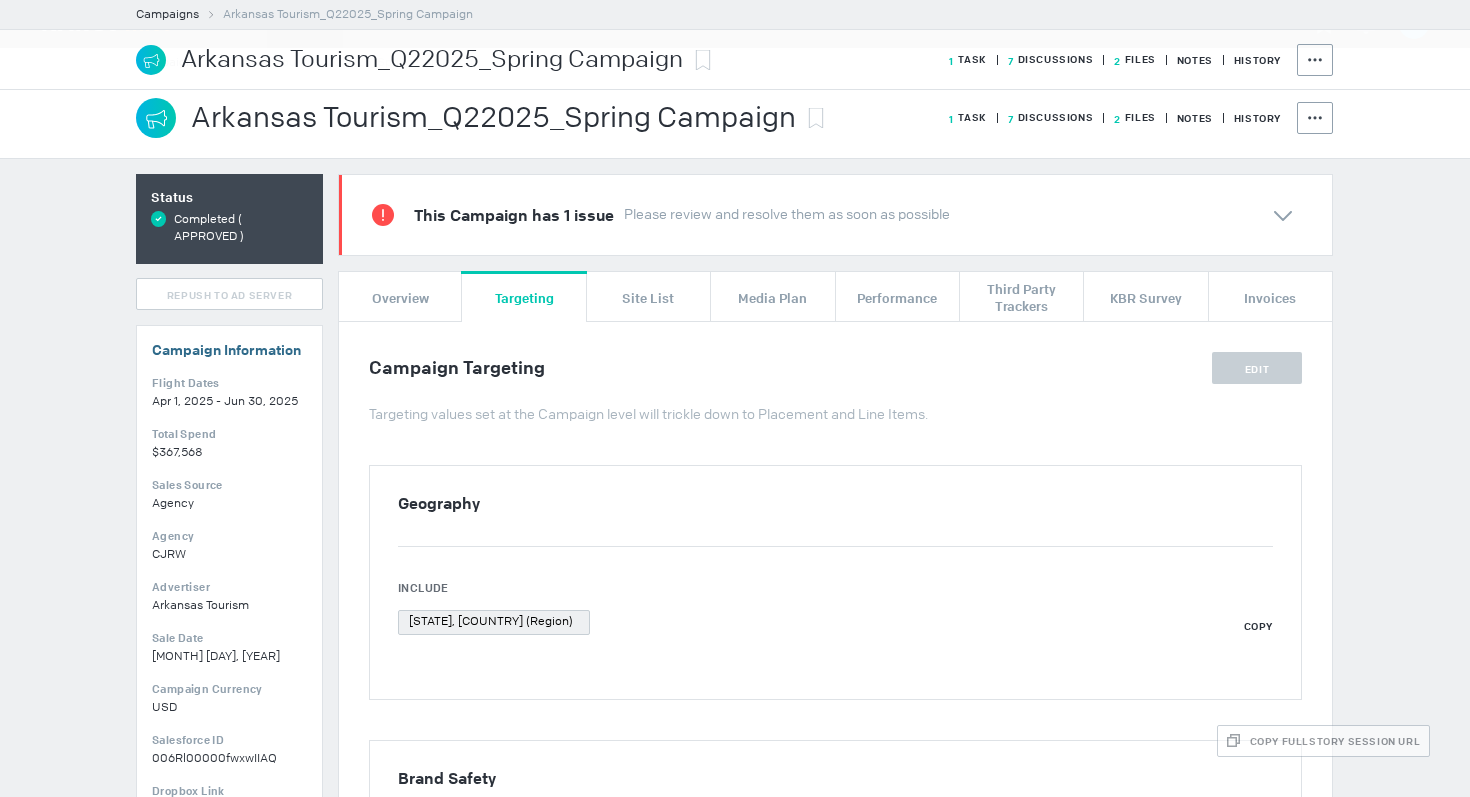 scroll, scrollTop: 0, scrollLeft: 0, axis: both 